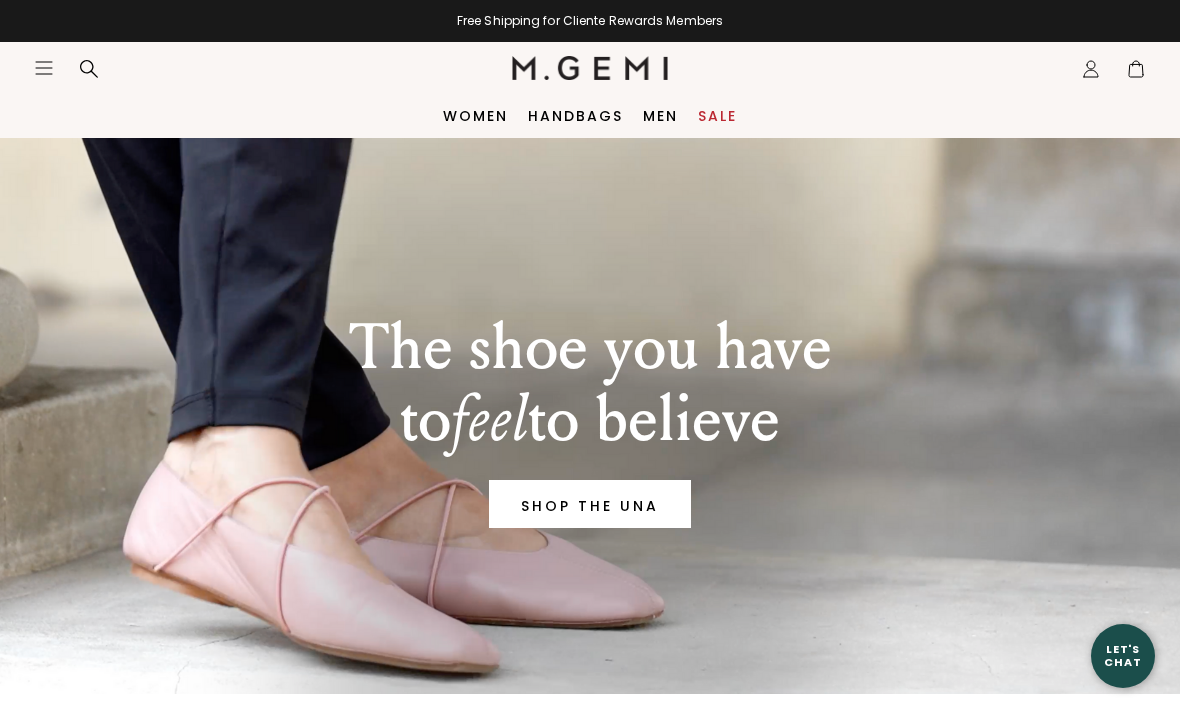scroll, scrollTop: 0, scrollLeft: 0, axis: both 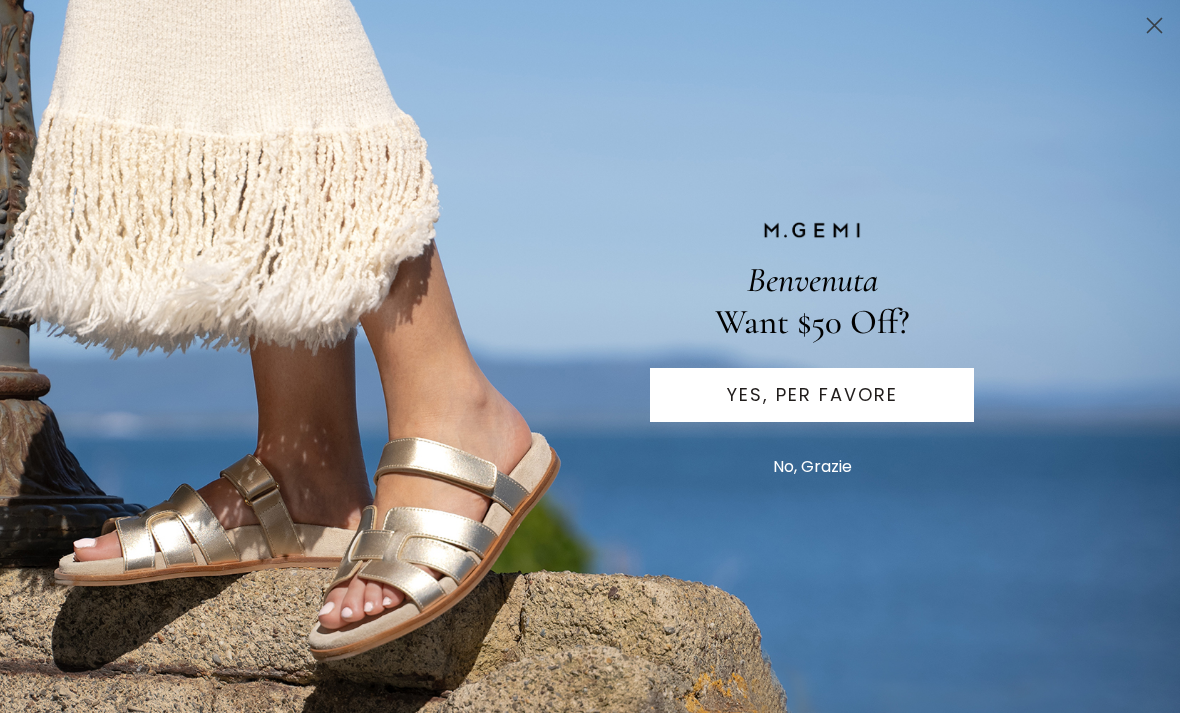 click 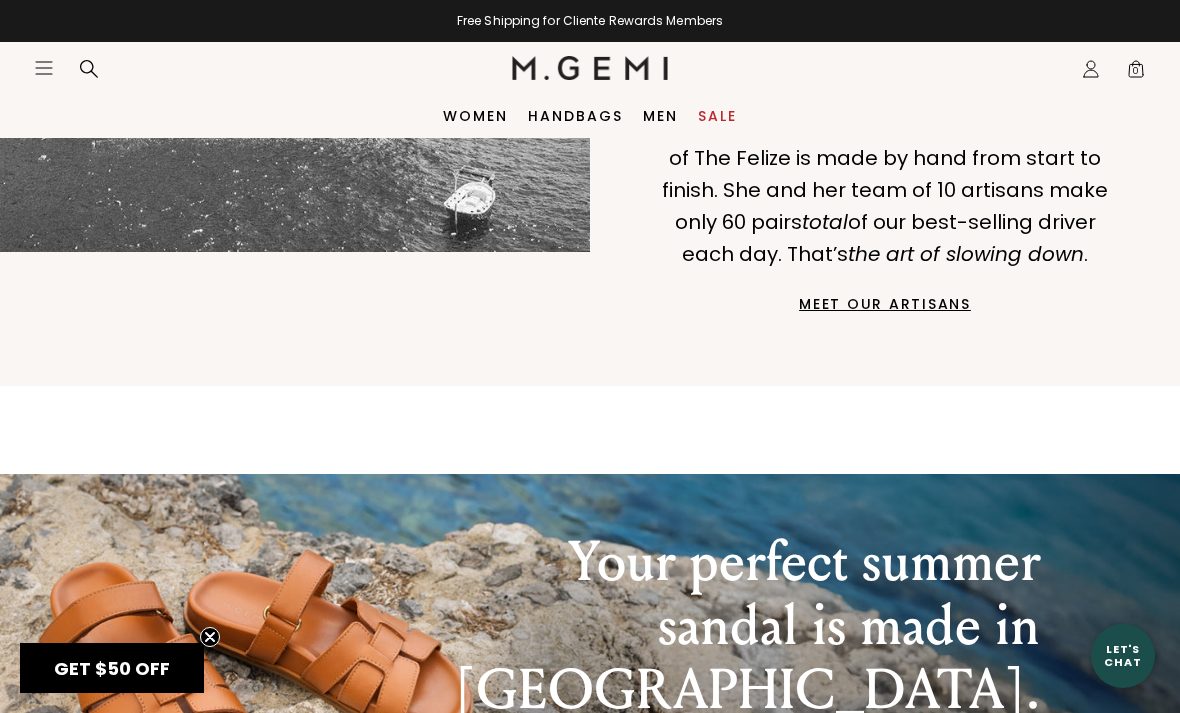 scroll, scrollTop: 0, scrollLeft: 0, axis: both 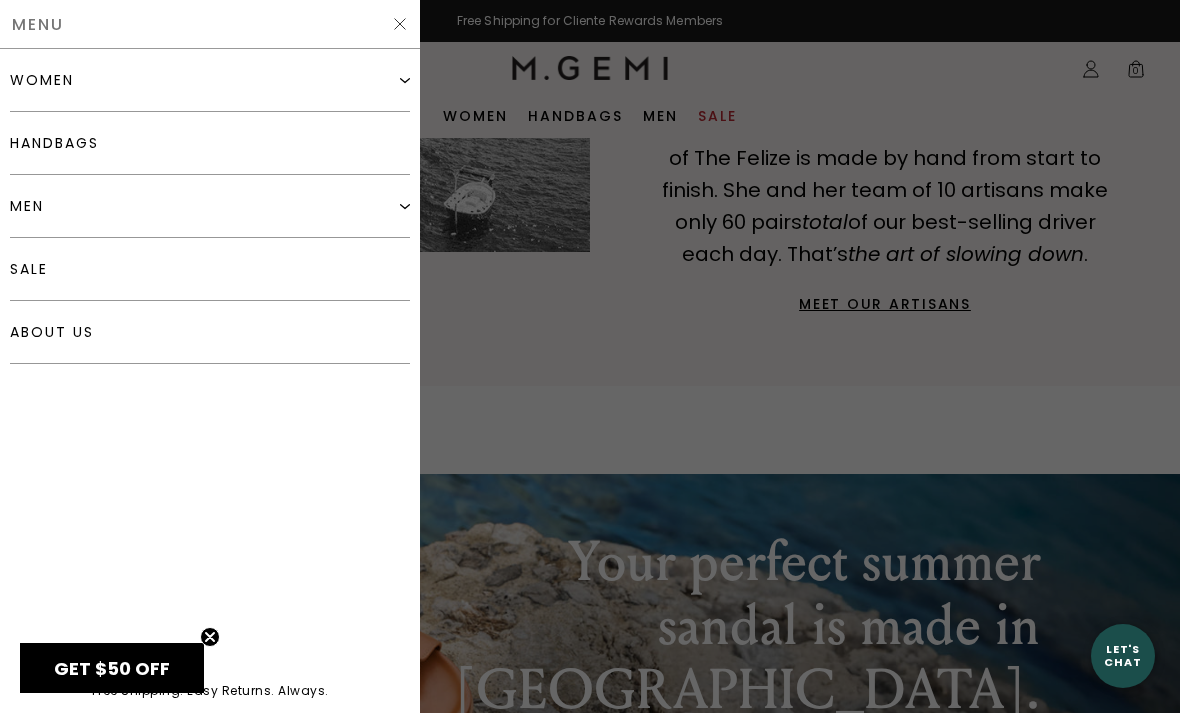 click on "women" at bounding box center [42, 80] 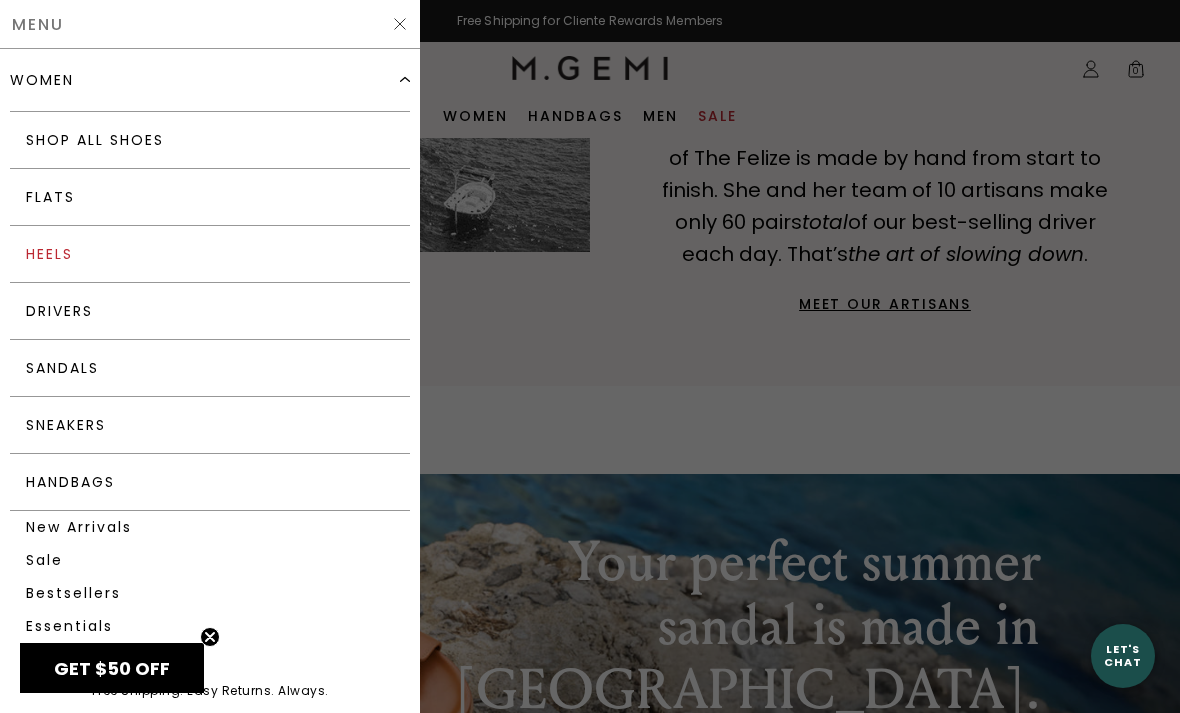 click on "Heels" at bounding box center (210, 254) 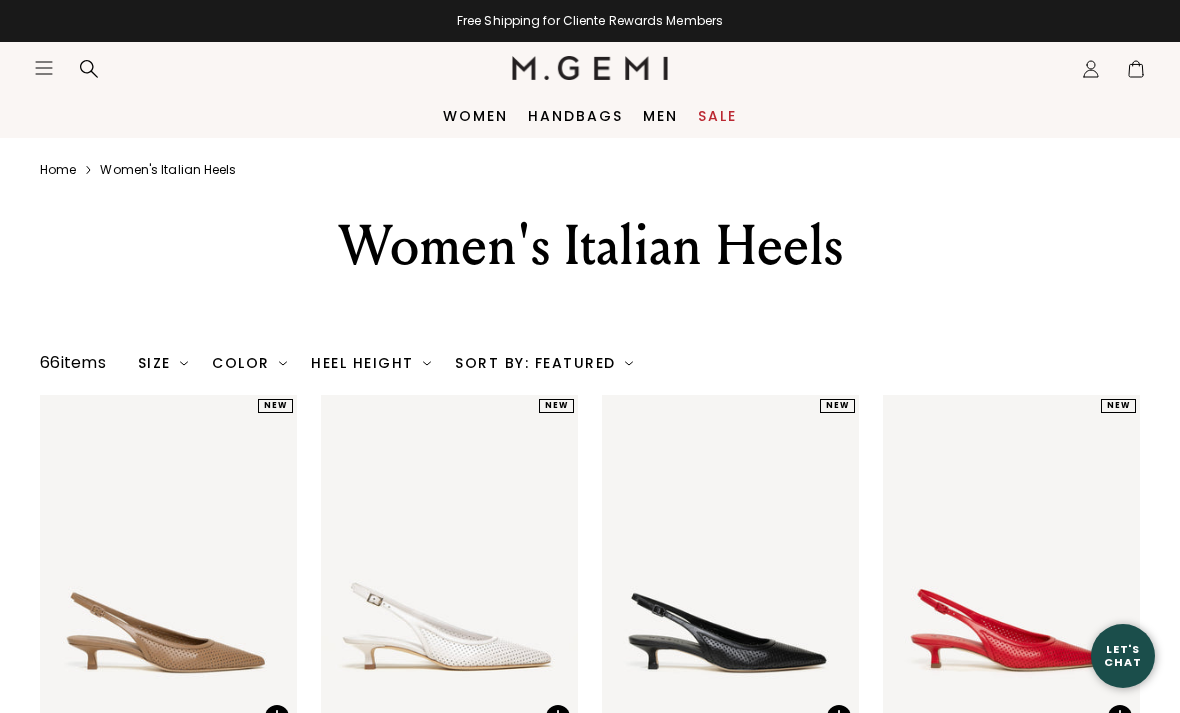 scroll, scrollTop: 0, scrollLeft: 0, axis: both 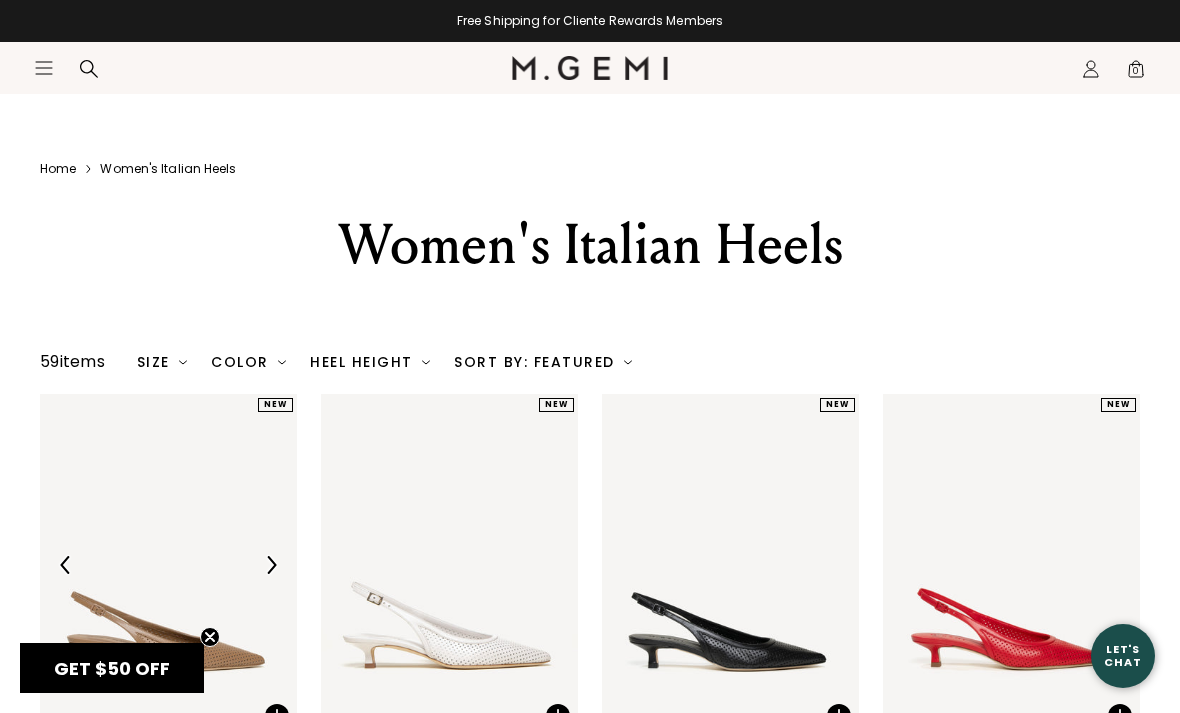 click on "Heel Height" at bounding box center [370, 362] 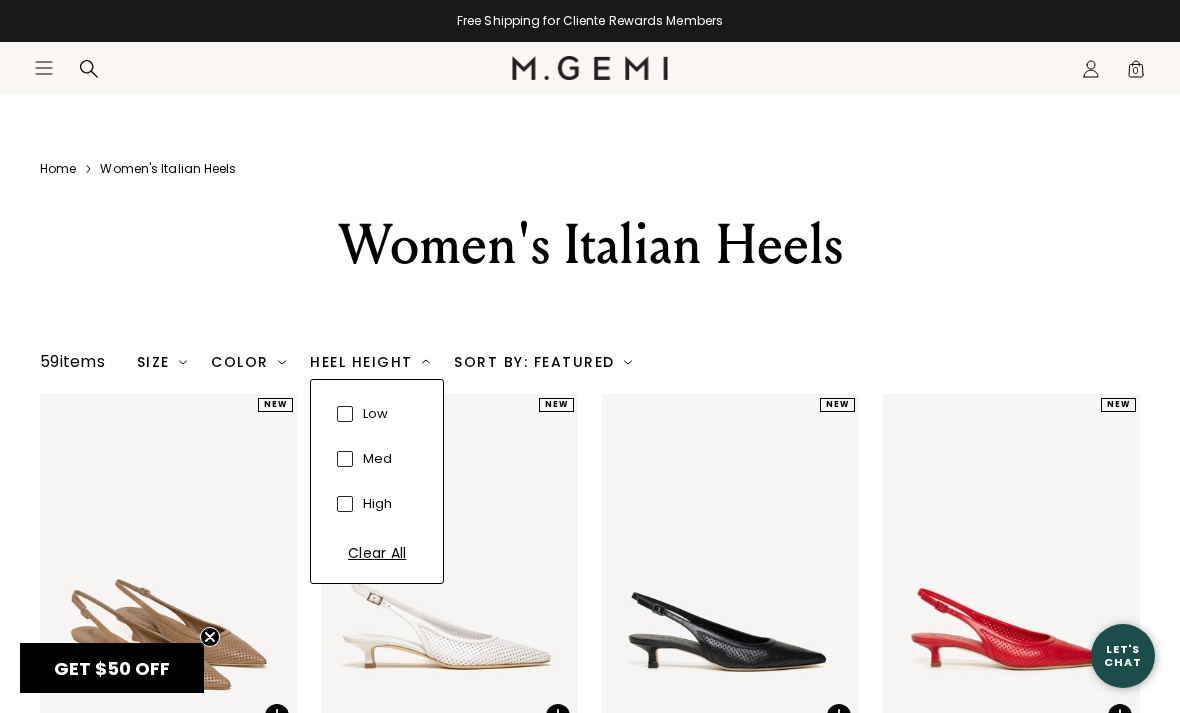 click on "med" at bounding box center [377, 459] 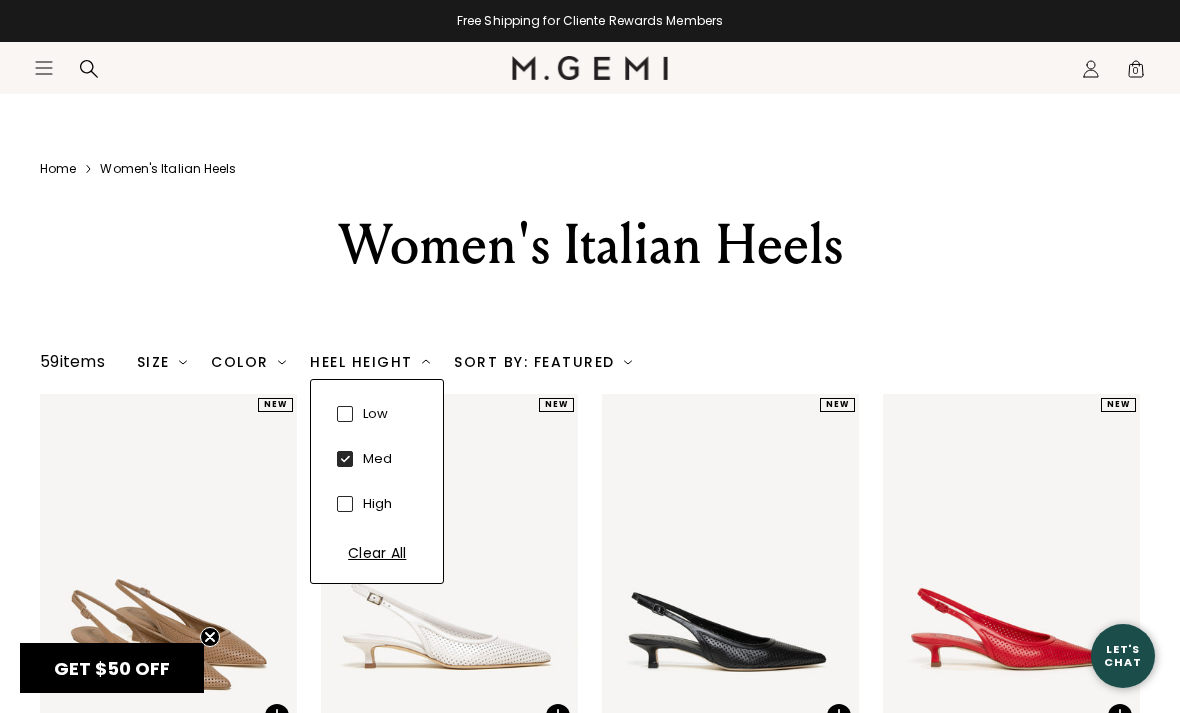 checkbox on "true" 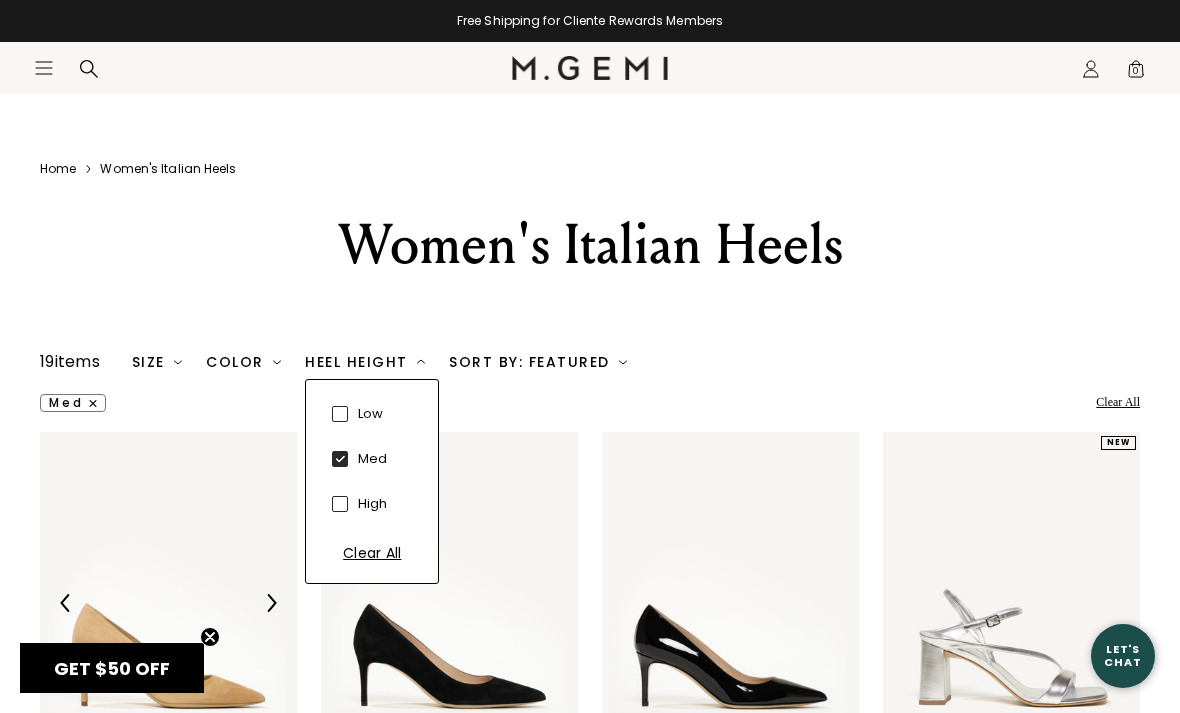 scroll, scrollTop: 0, scrollLeft: 0, axis: both 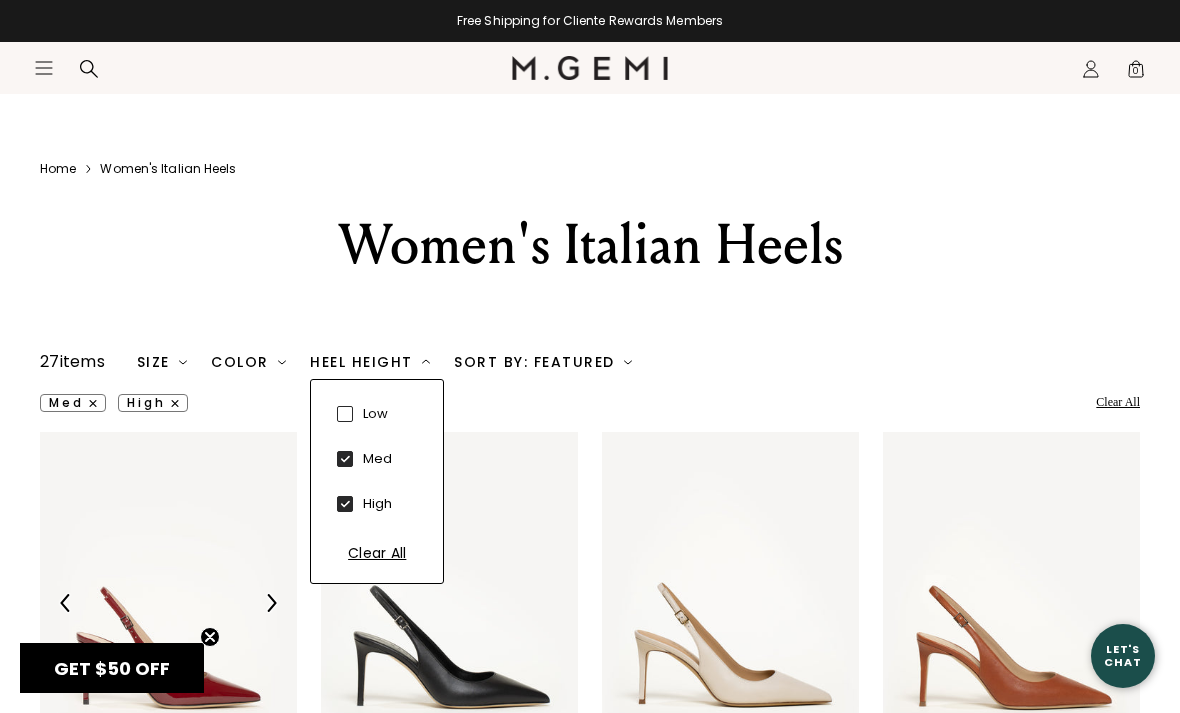 click 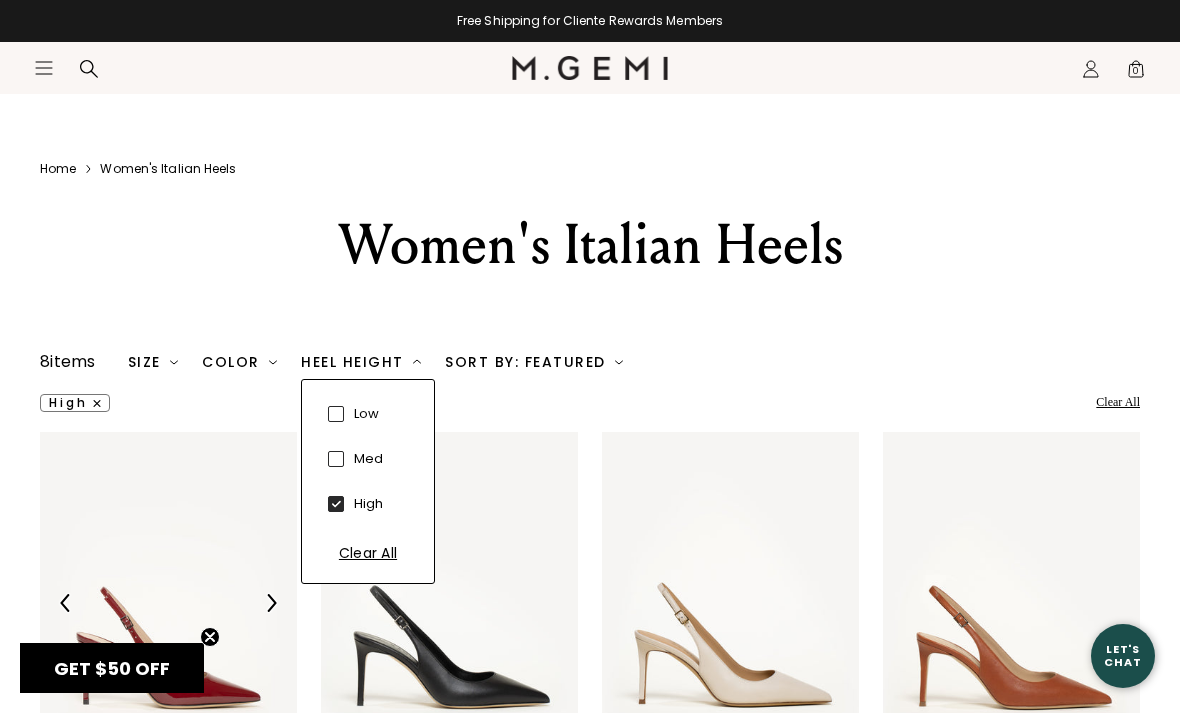 scroll, scrollTop: 0, scrollLeft: 0, axis: both 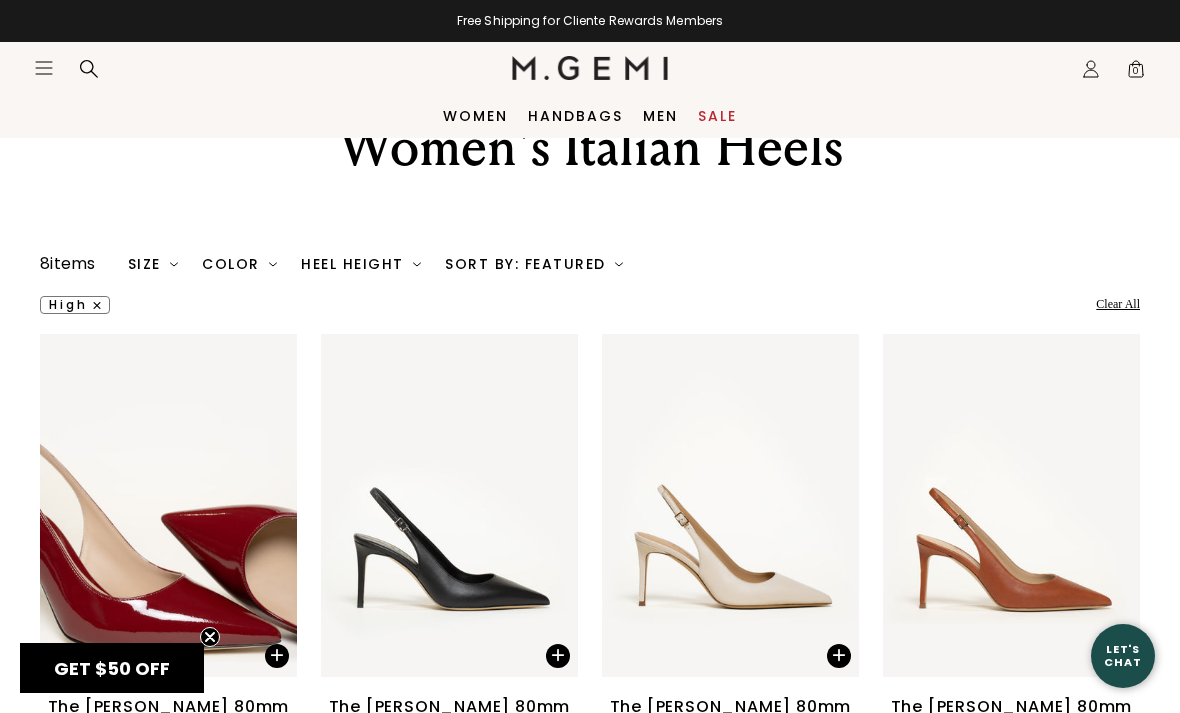click on "Close dialog  Don't Miss Out HERE'S $50 OFF In the spirit of true  Italiana  hospitality, a little something towards your first full-price purchase. CLAIM YOUR GIFT NO, GRAZIE Submit" at bounding box center (590, 356) 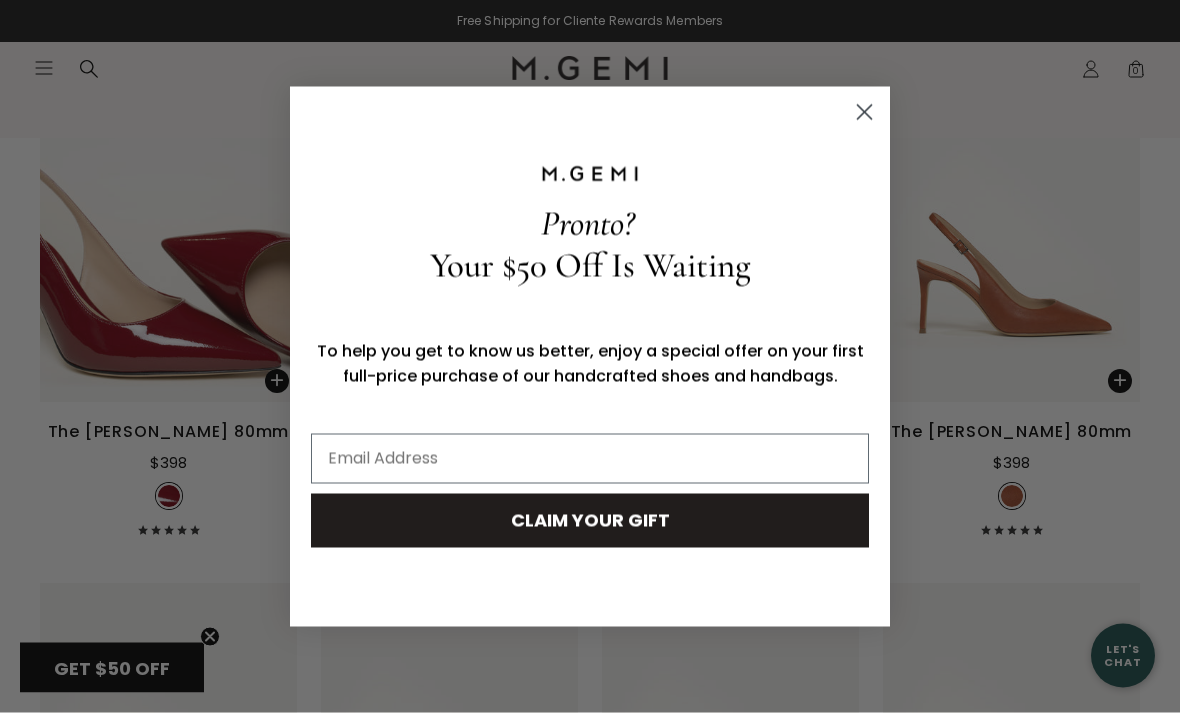 scroll, scrollTop: 371, scrollLeft: 0, axis: vertical 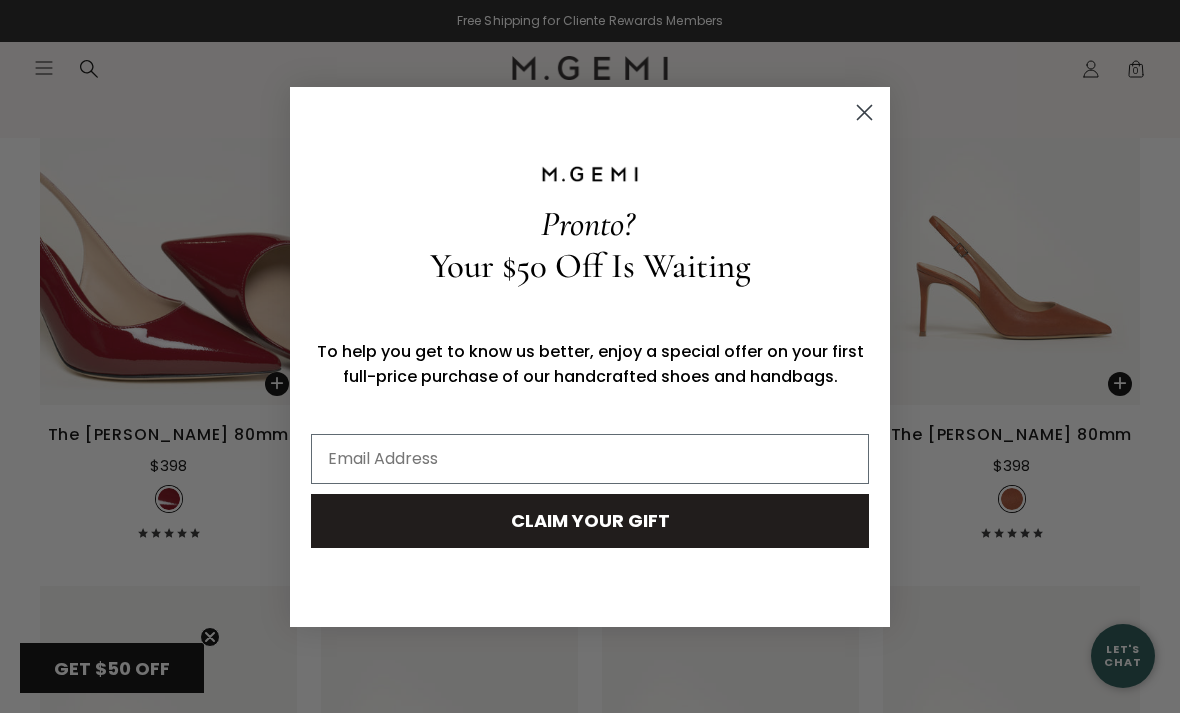 click 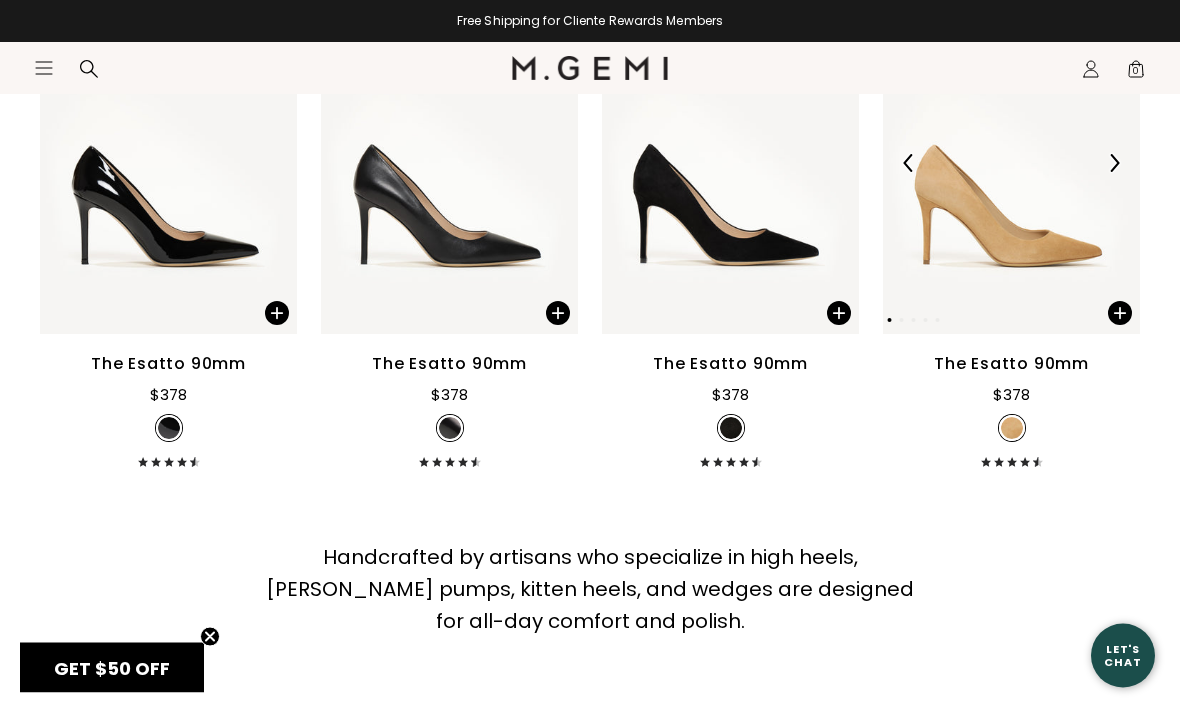 scroll, scrollTop: 965, scrollLeft: 0, axis: vertical 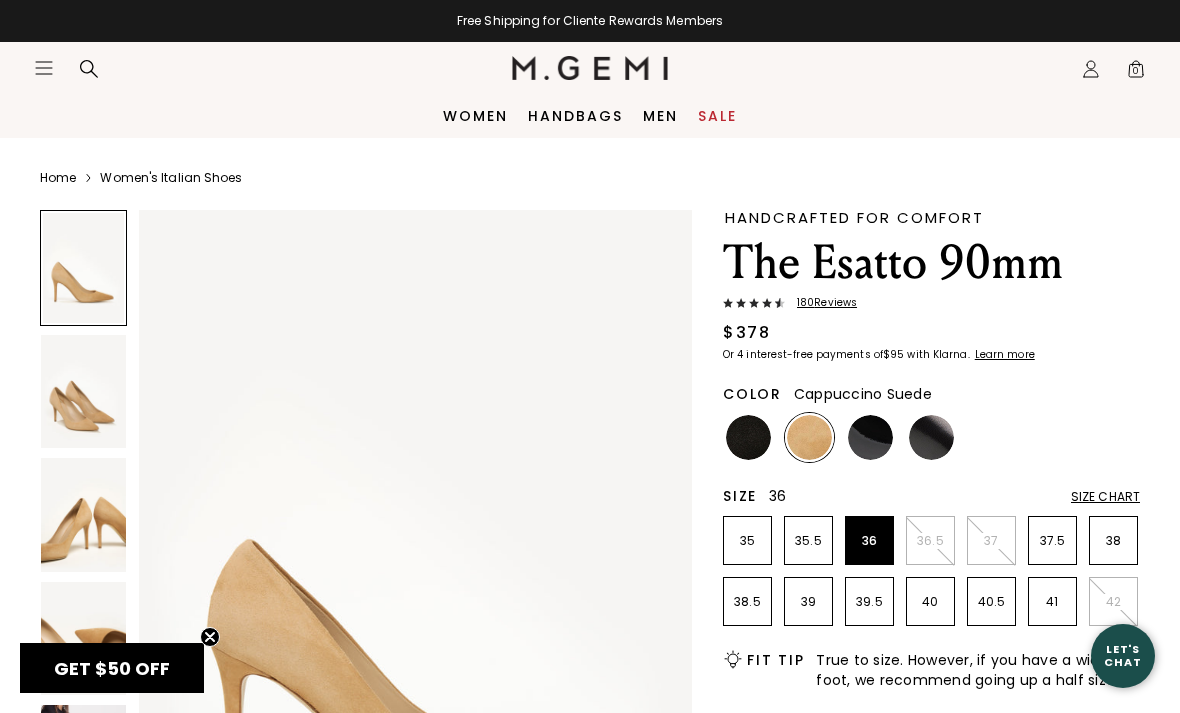 click on "36" at bounding box center (869, 541) 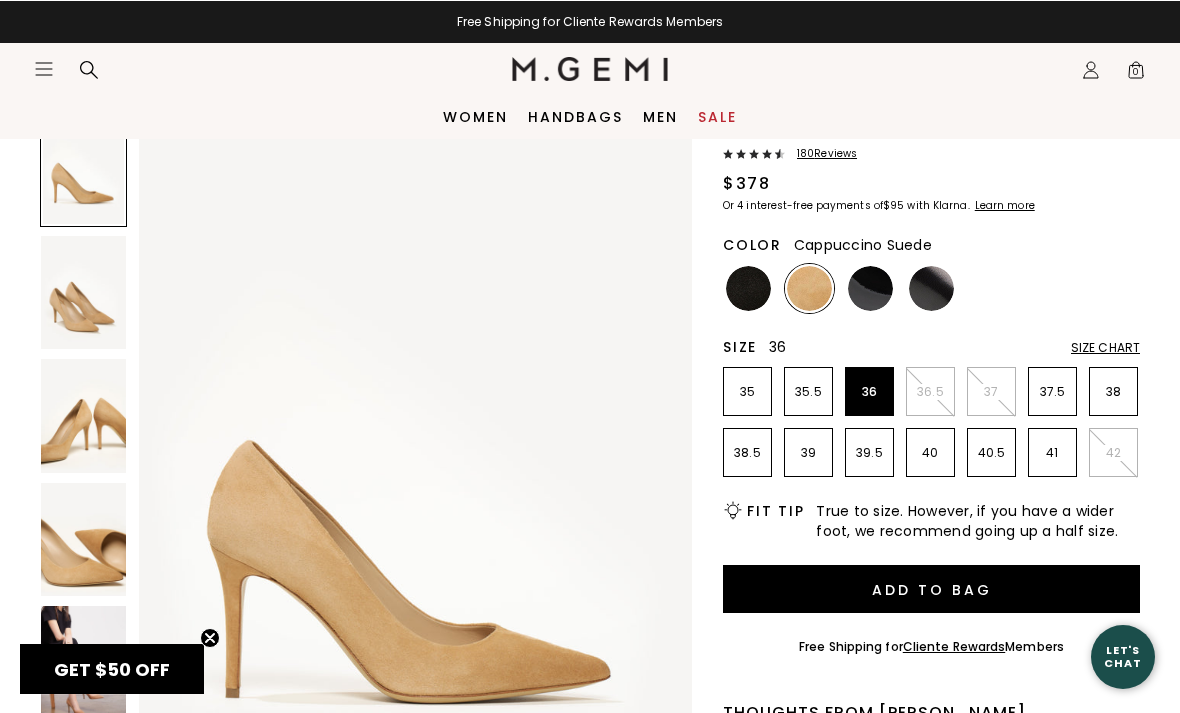 scroll, scrollTop: 149, scrollLeft: 0, axis: vertical 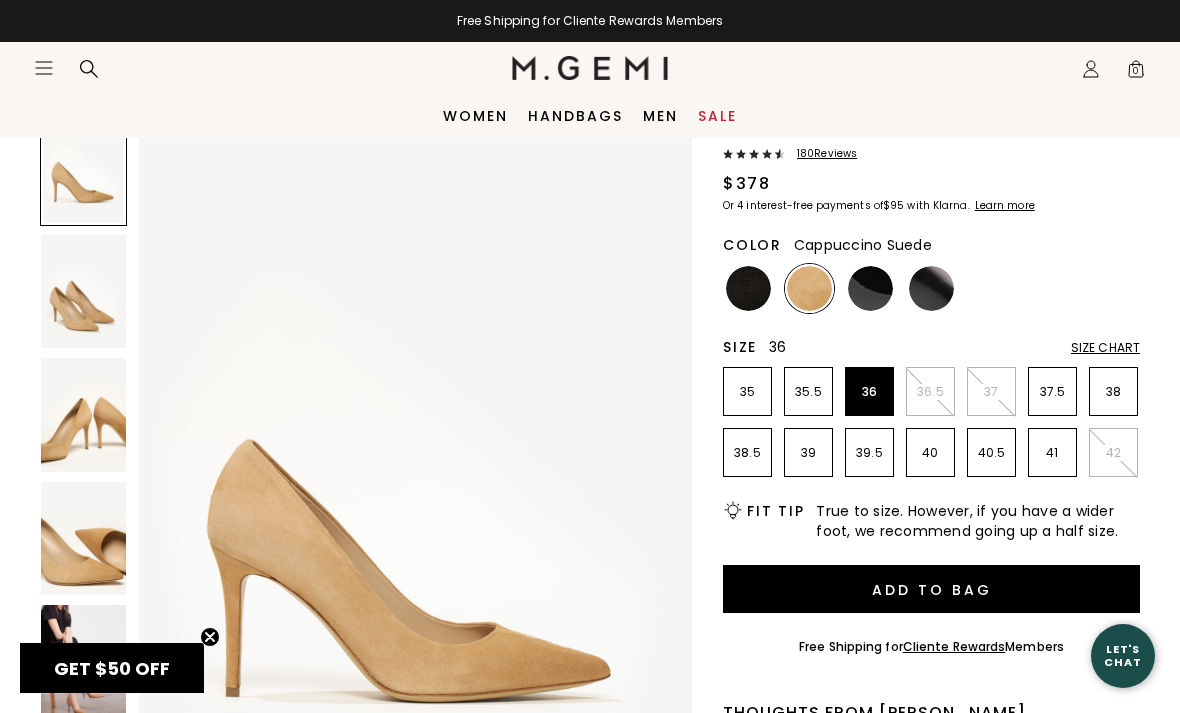 click at bounding box center (83, 292) 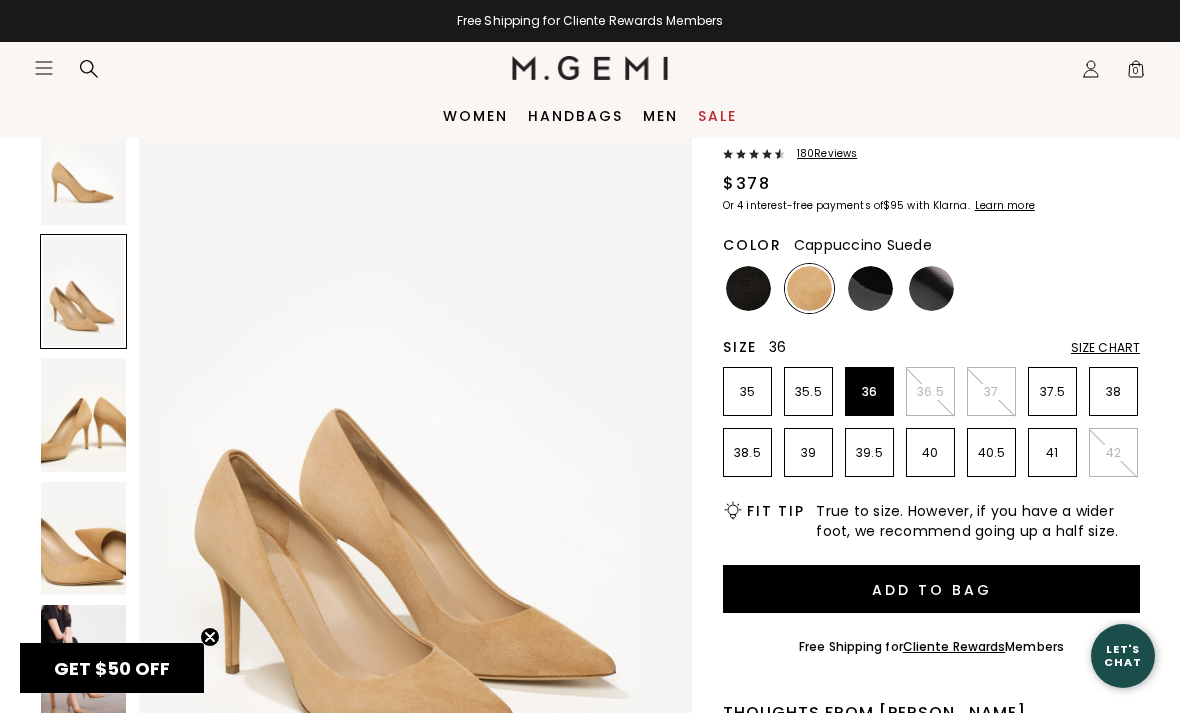 click at bounding box center (83, 415) 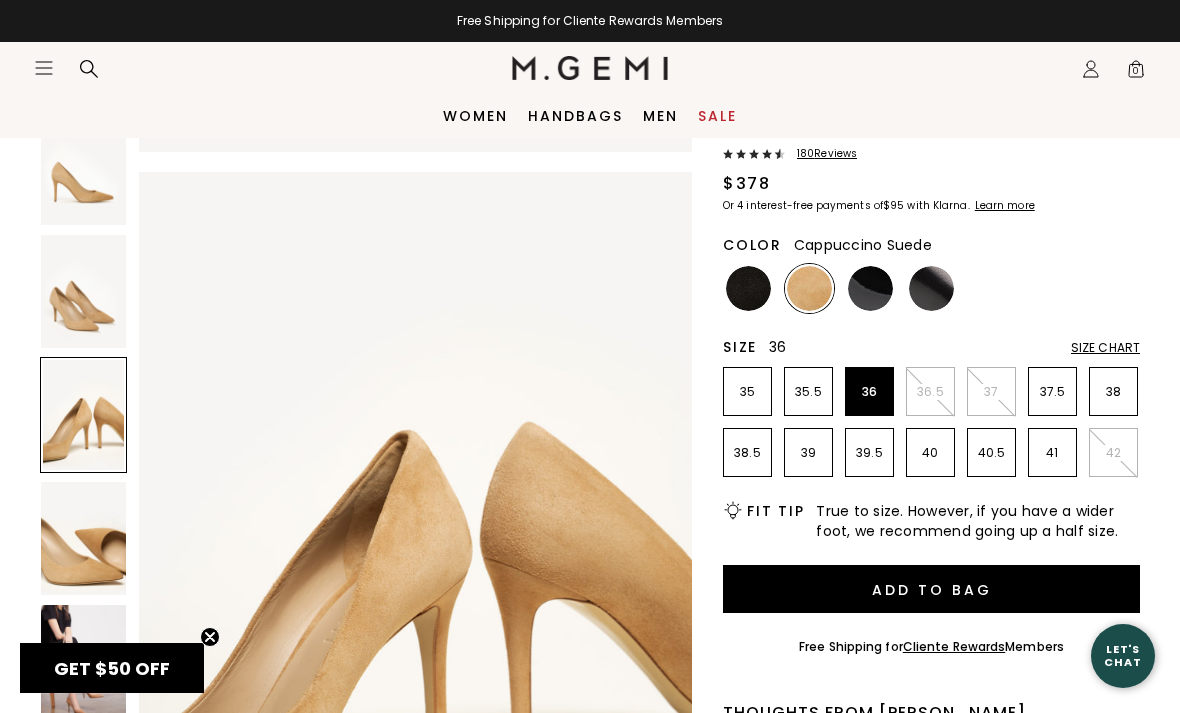 scroll, scrollTop: 1514, scrollLeft: 0, axis: vertical 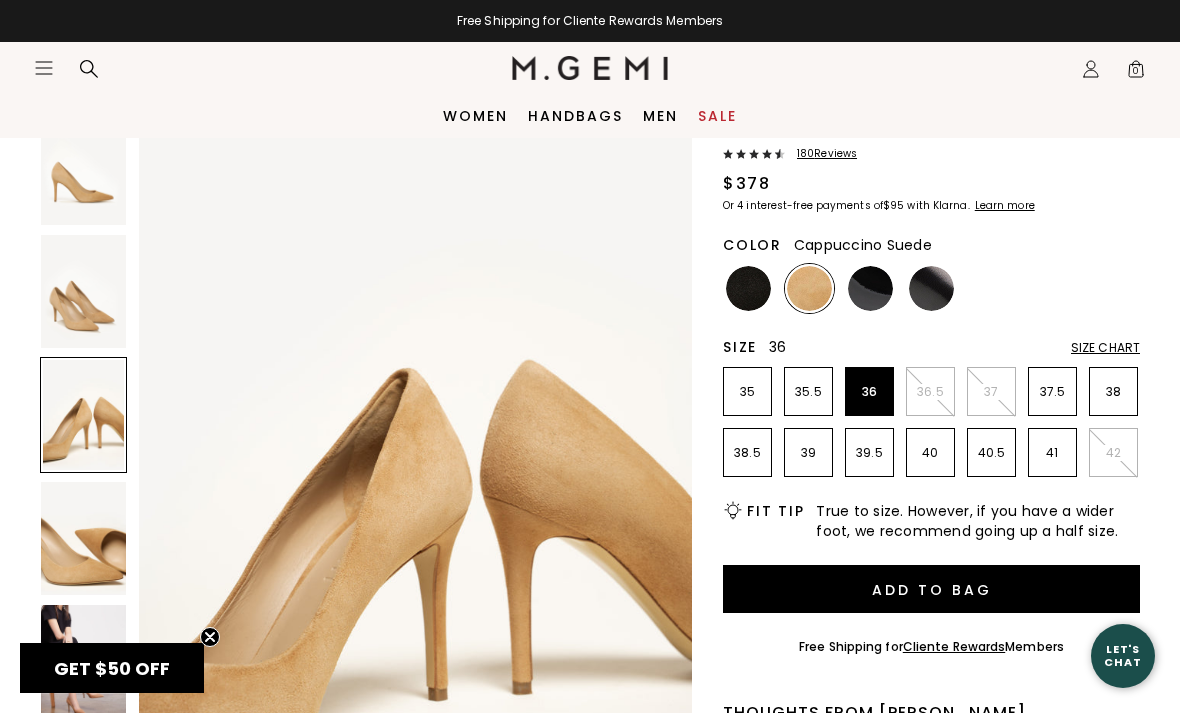 click at bounding box center (83, 539) 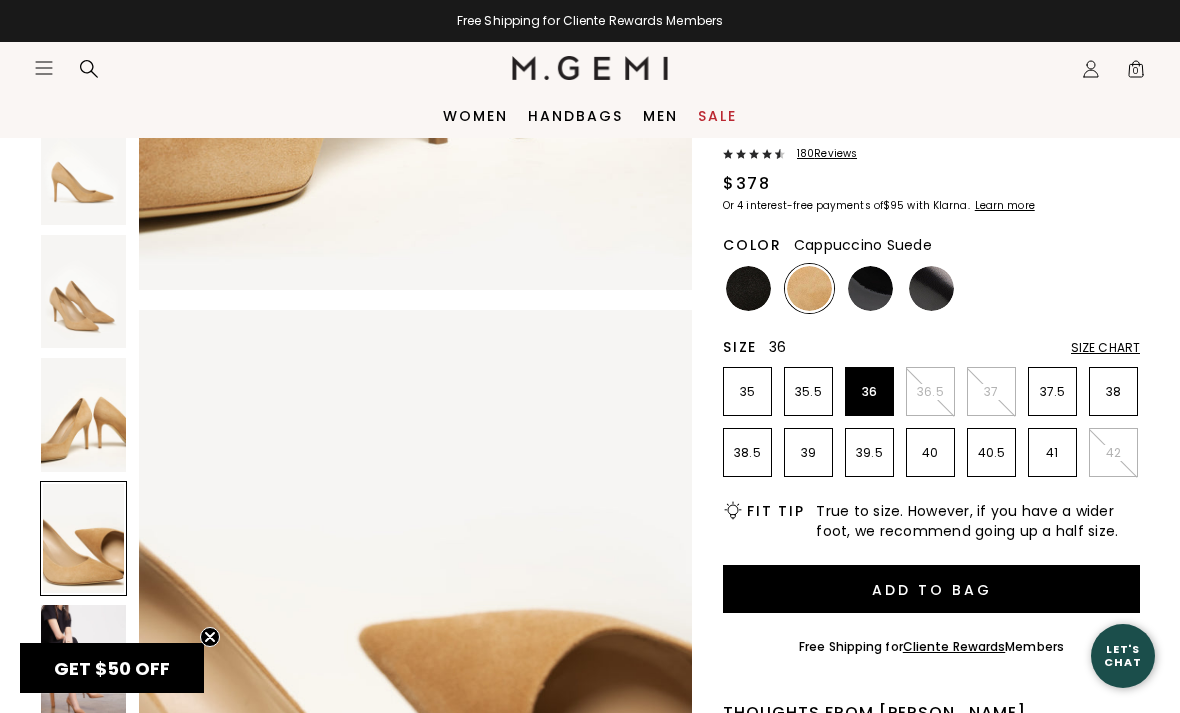scroll, scrollTop: 2271, scrollLeft: 0, axis: vertical 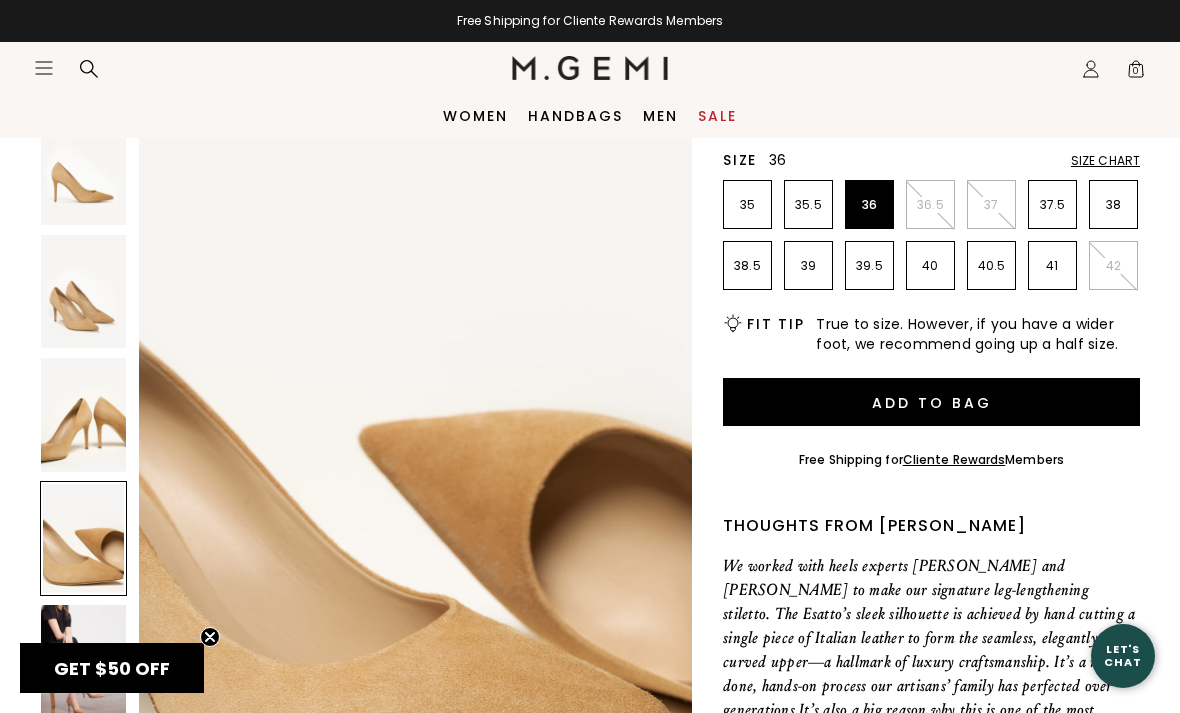 click at bounding box center [83, 662] 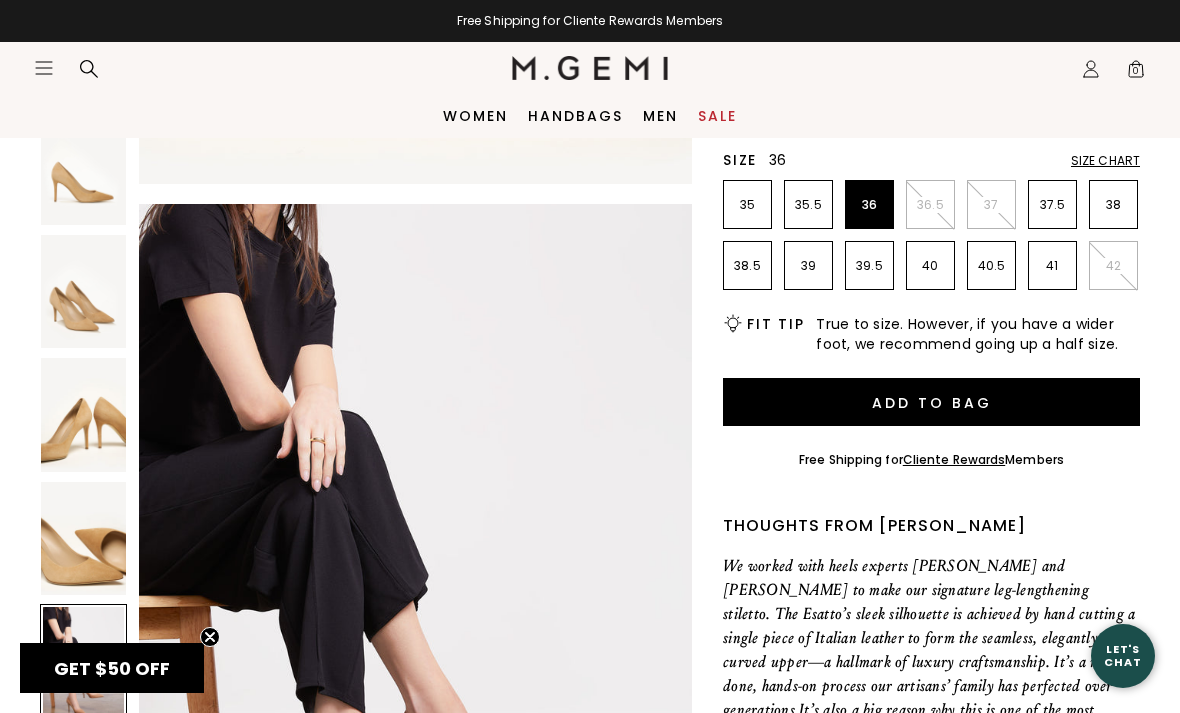 scroll, scrollTop: 3029, scrollLeft: 0, axis: vertical 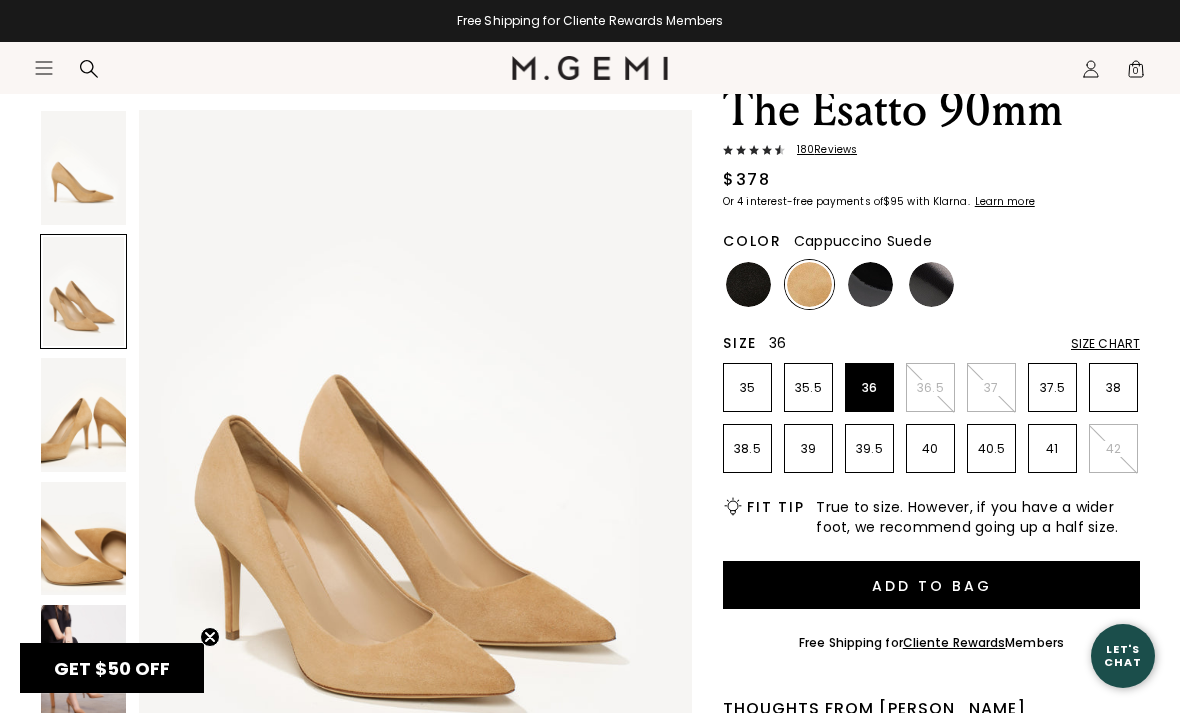 click at bounding box center [83, 292] 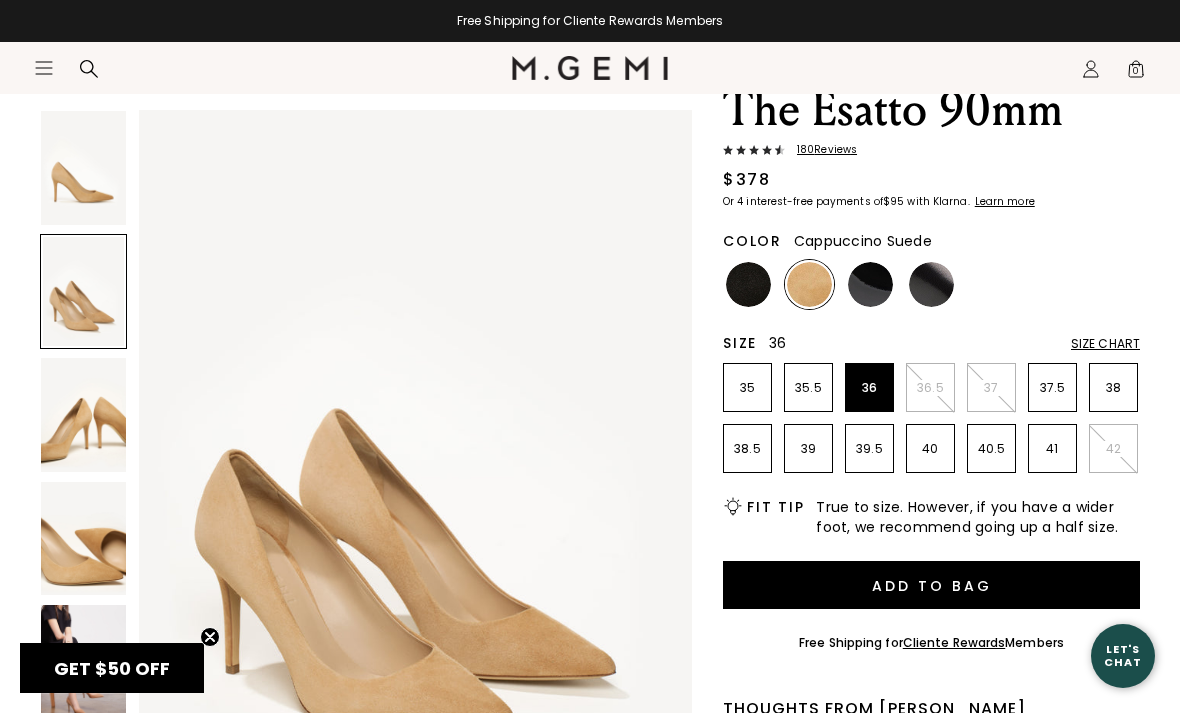 click at bounding box center [83, 415] 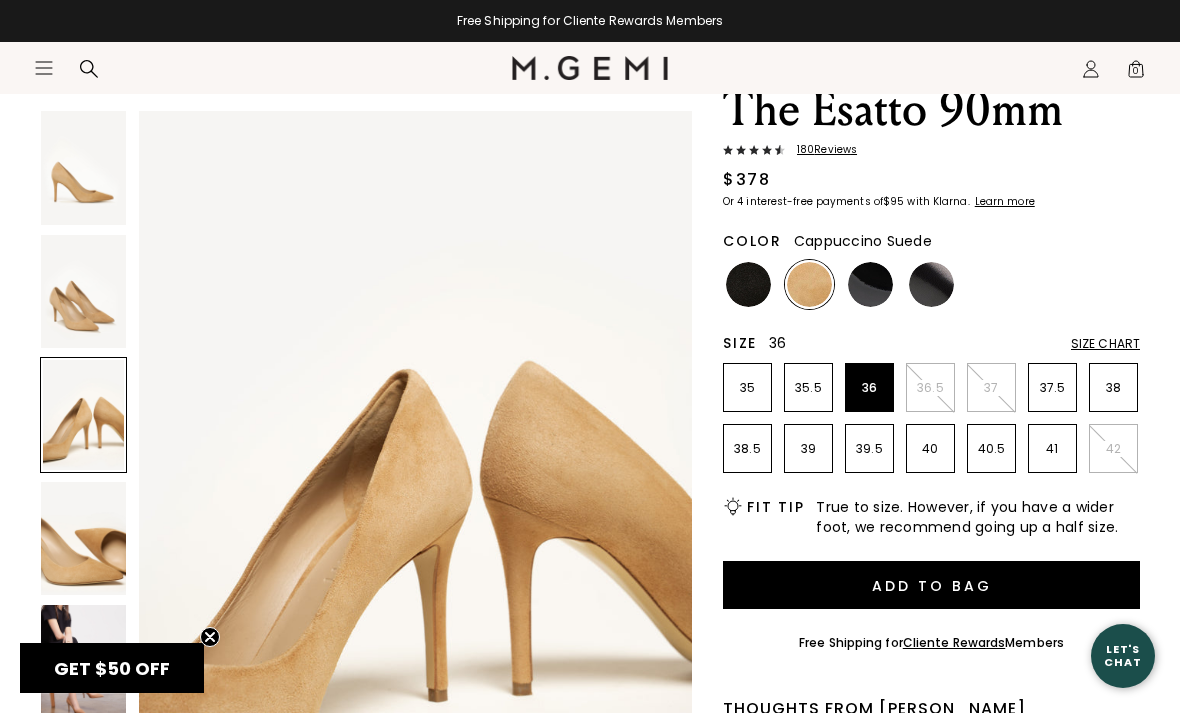 scroll, scrollTop: 1514, scrollLeft: 0, axis: vertical 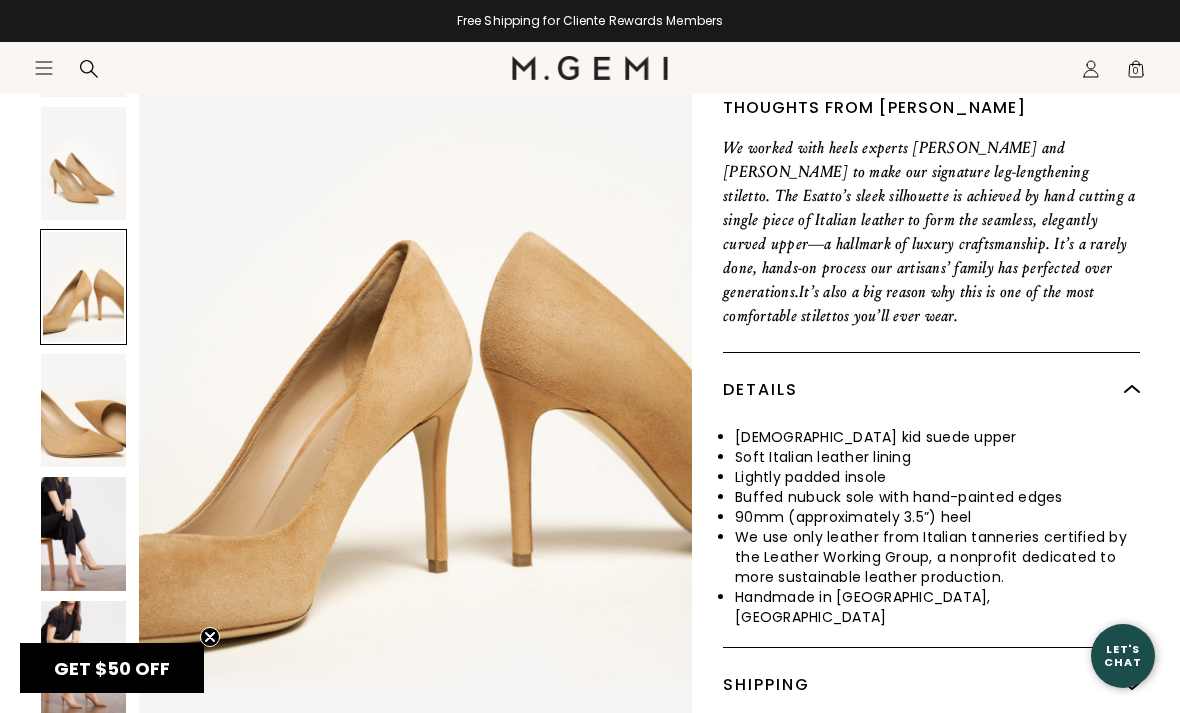 click at bounding box center [83, 411] 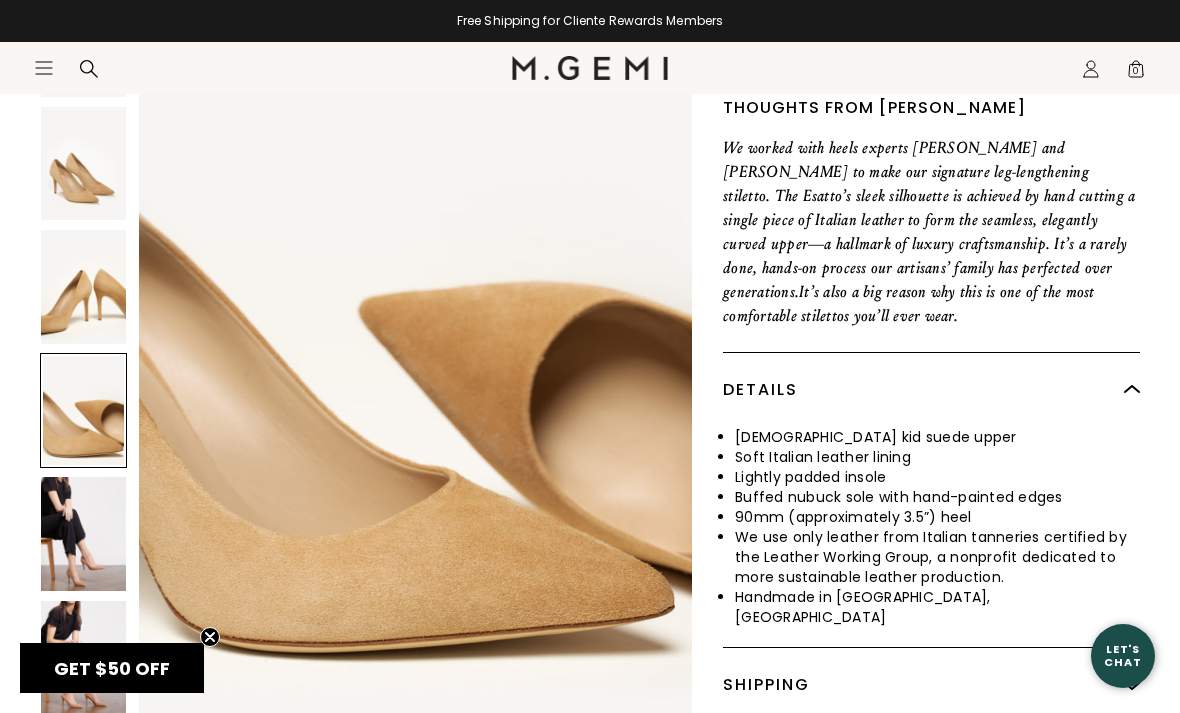 click at bounding box center (83, 534) 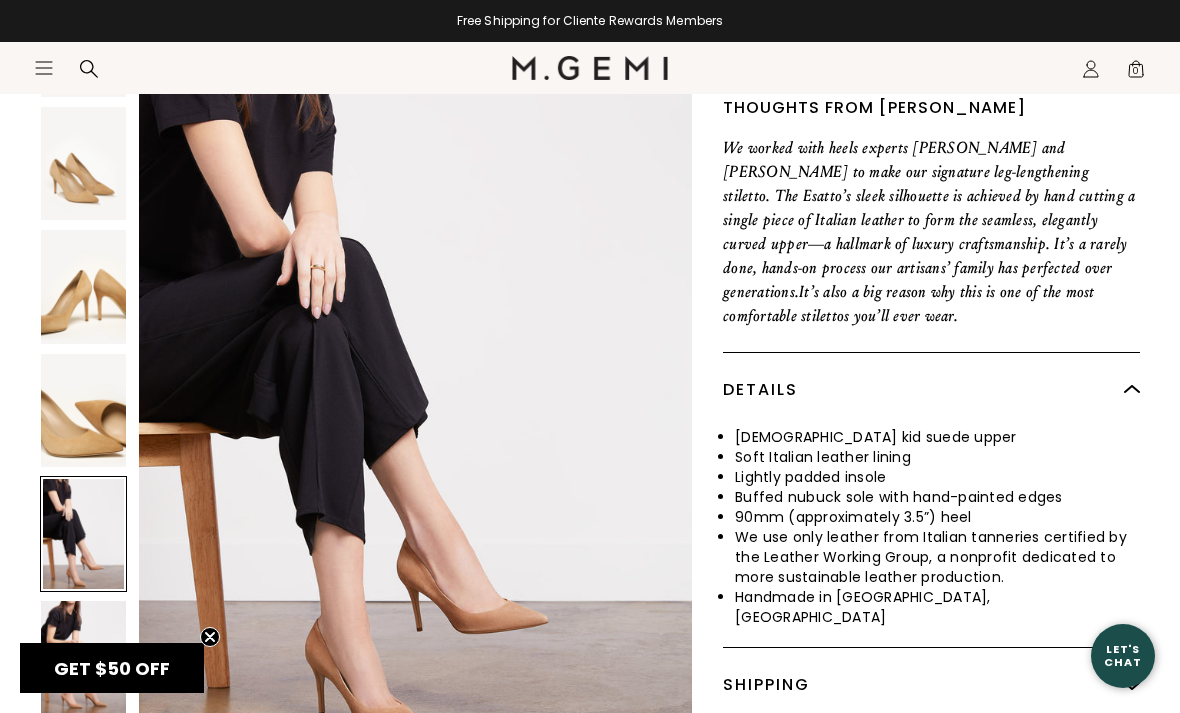 scroll, scrollTop: 3029, scrollLeft: 0, axis: vertical 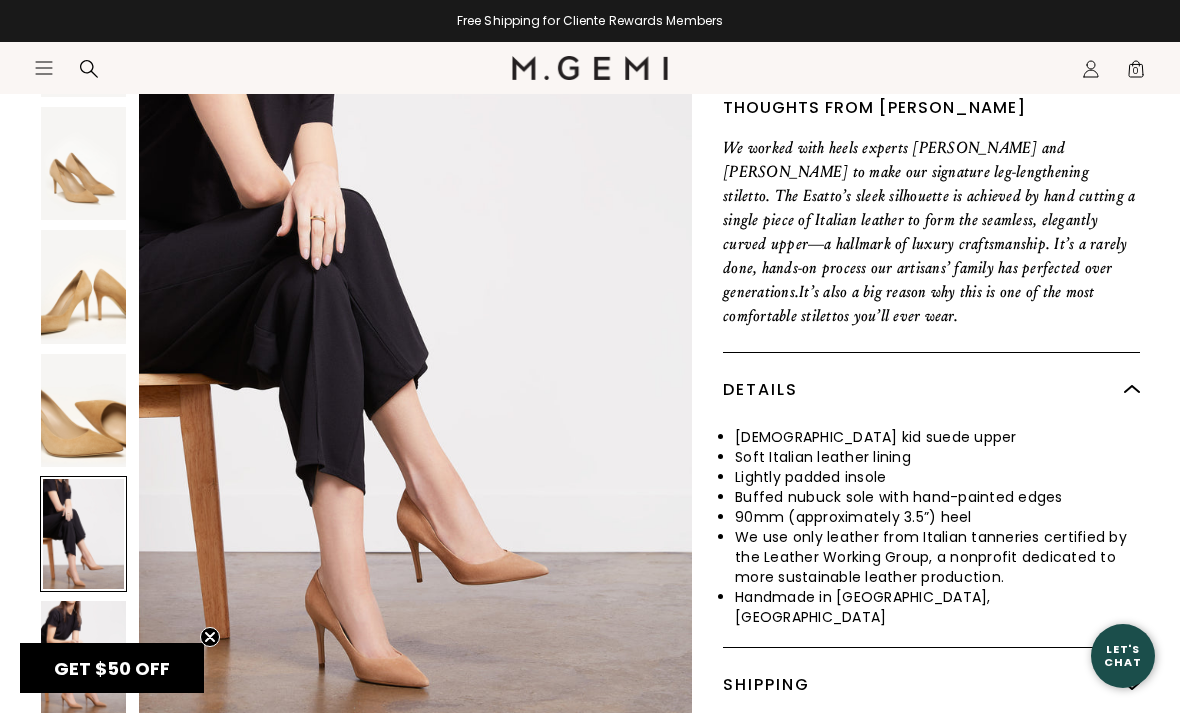 click at bounding box center (83, 658) 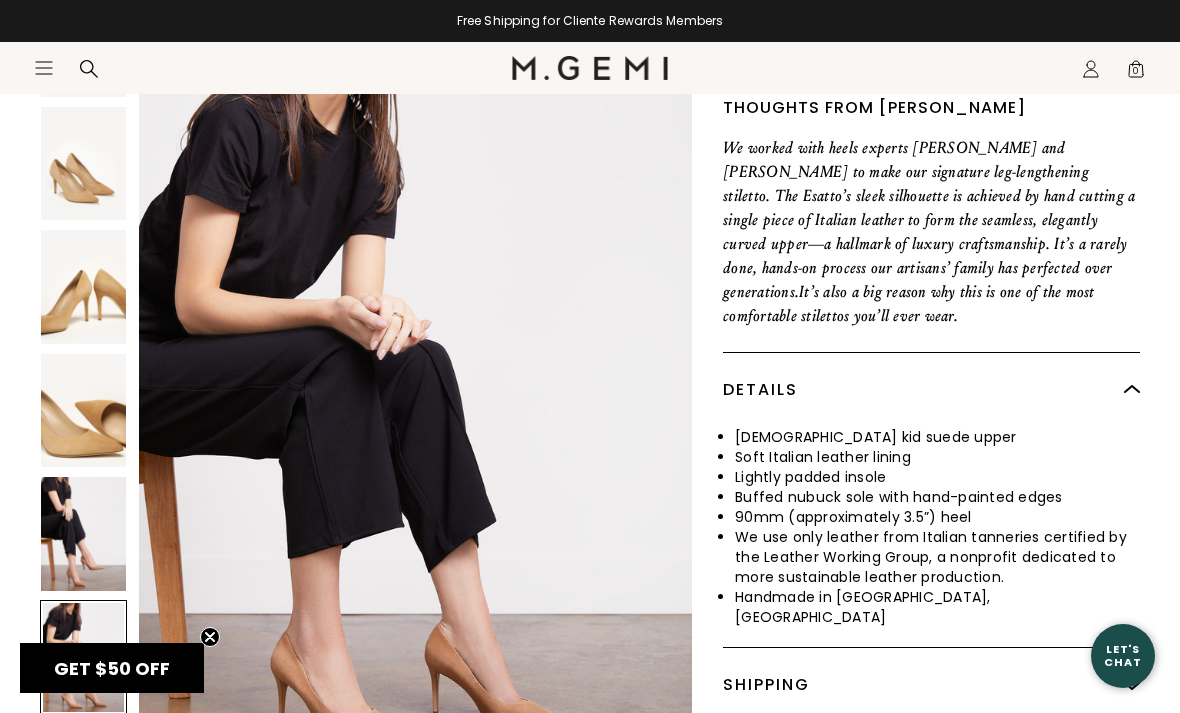 scroll, scrollTop: 3786, scrollLeft: 0, axis: vertical 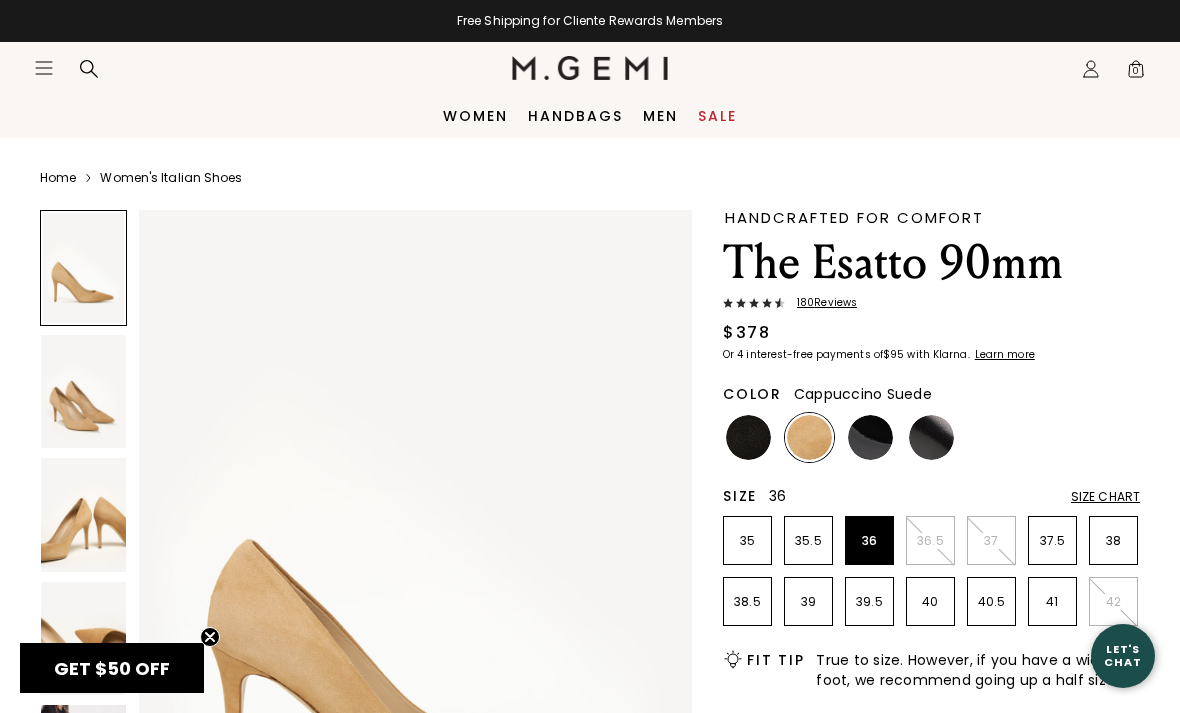 click on "36" at bounding box center [869, 540] 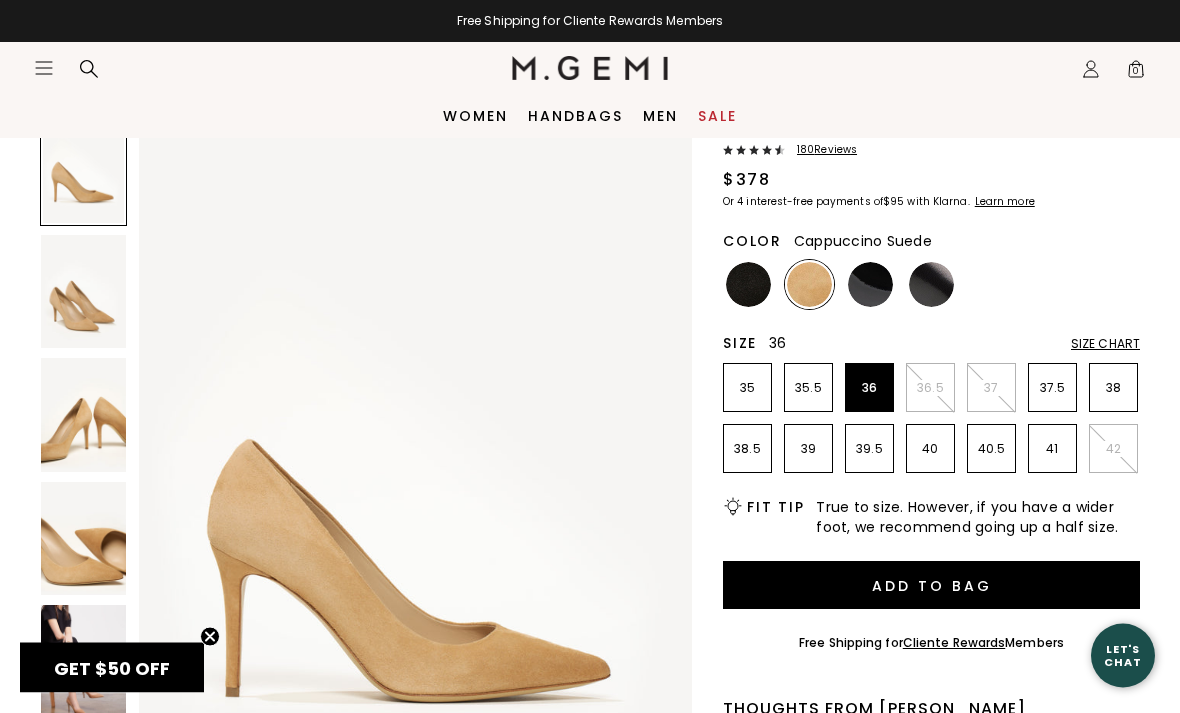 scroll, scrollTop: 0, scrollLeft: 0, axis: both 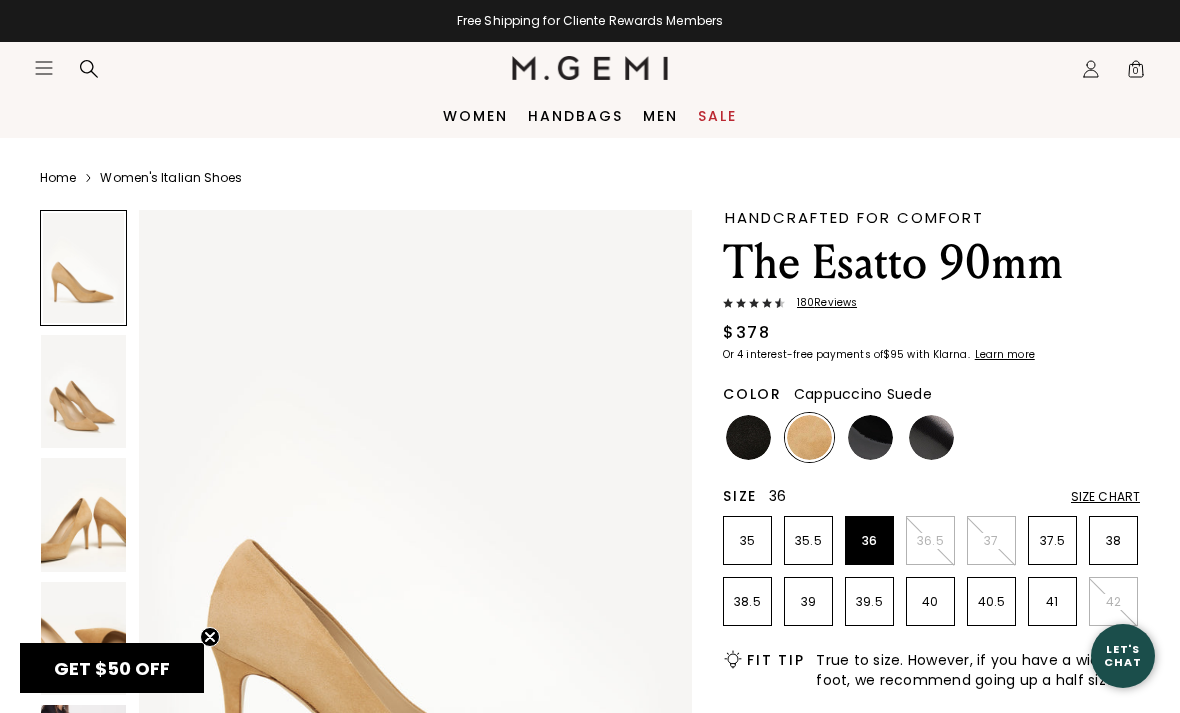 click on "Icons/20x20/profile@2x" 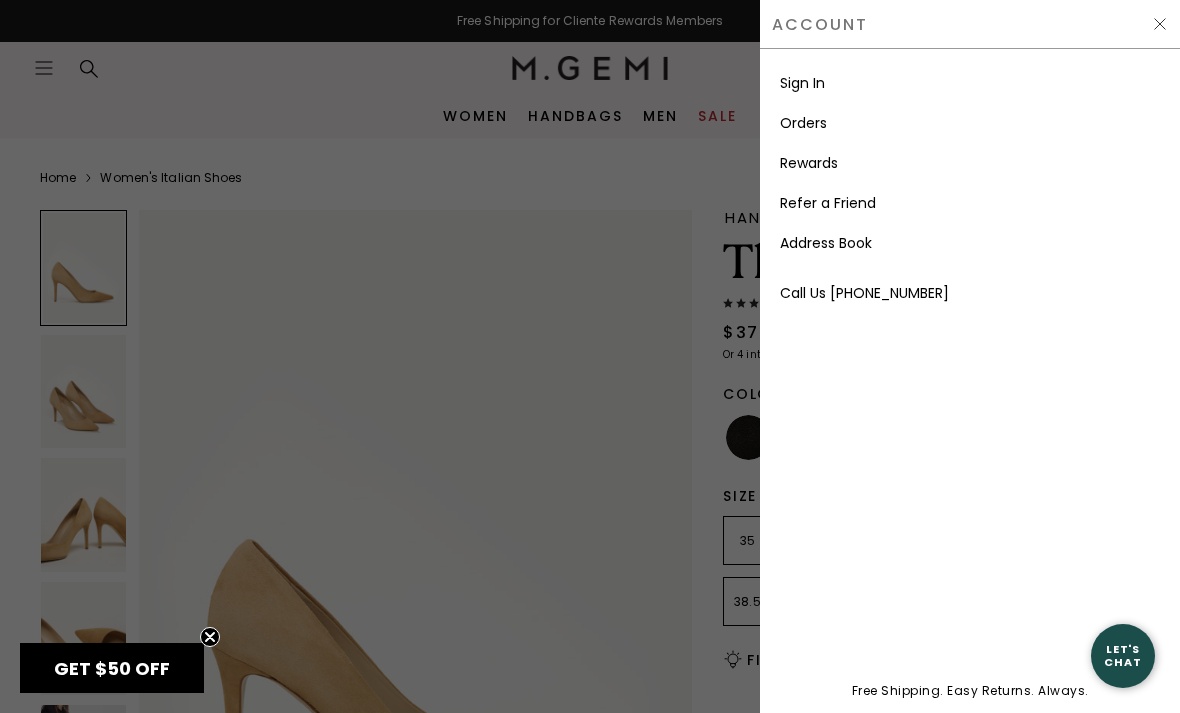 click on "Sign In" at bounding box center (802, 83) 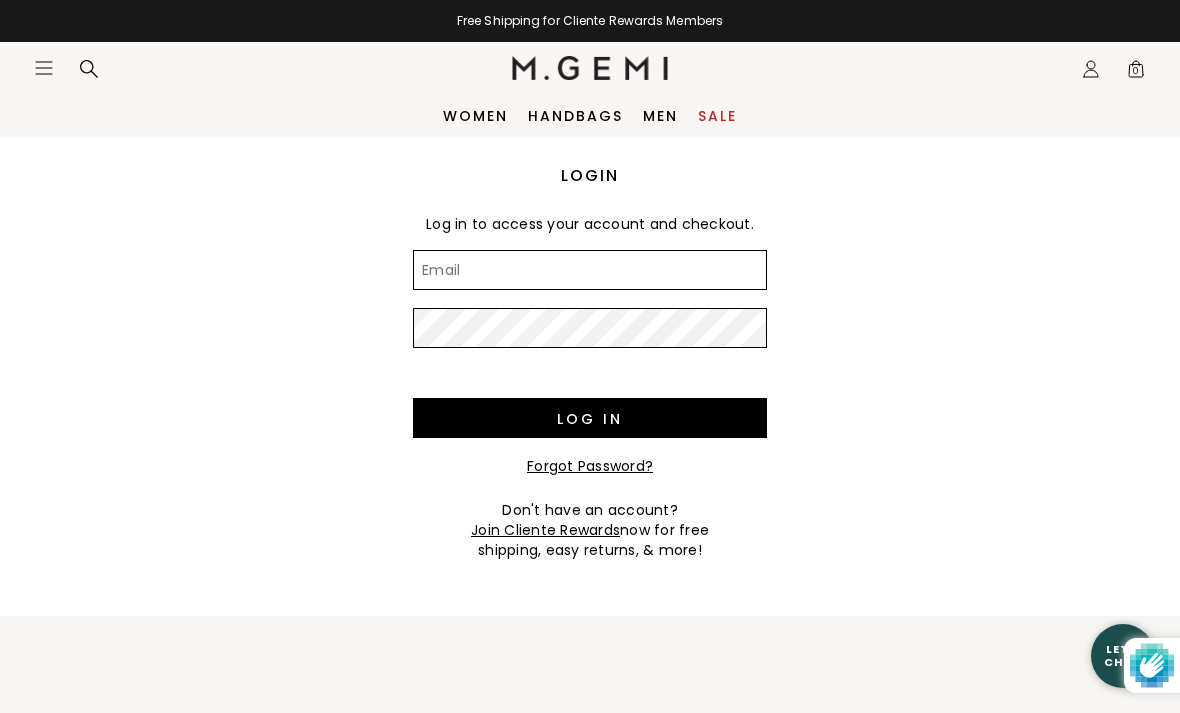 scroll, scrollTop: 0, scrollLeft: 0, axis: both 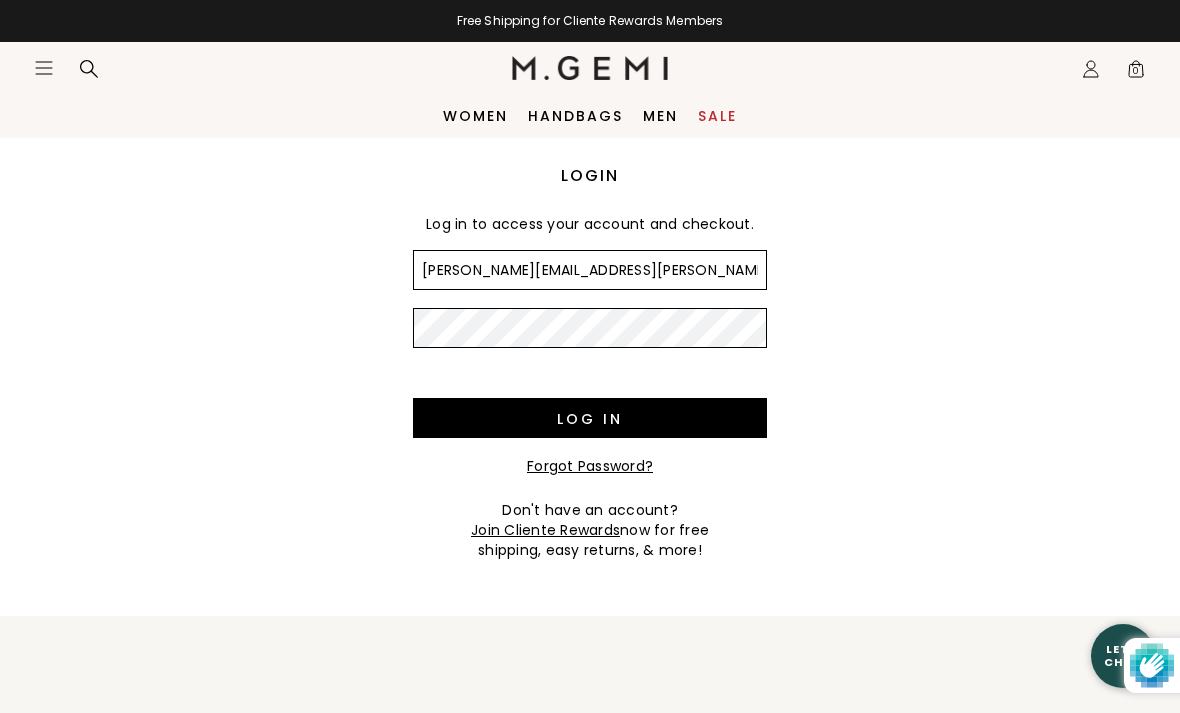 click on "Log in" at bounding box center (590, 418) 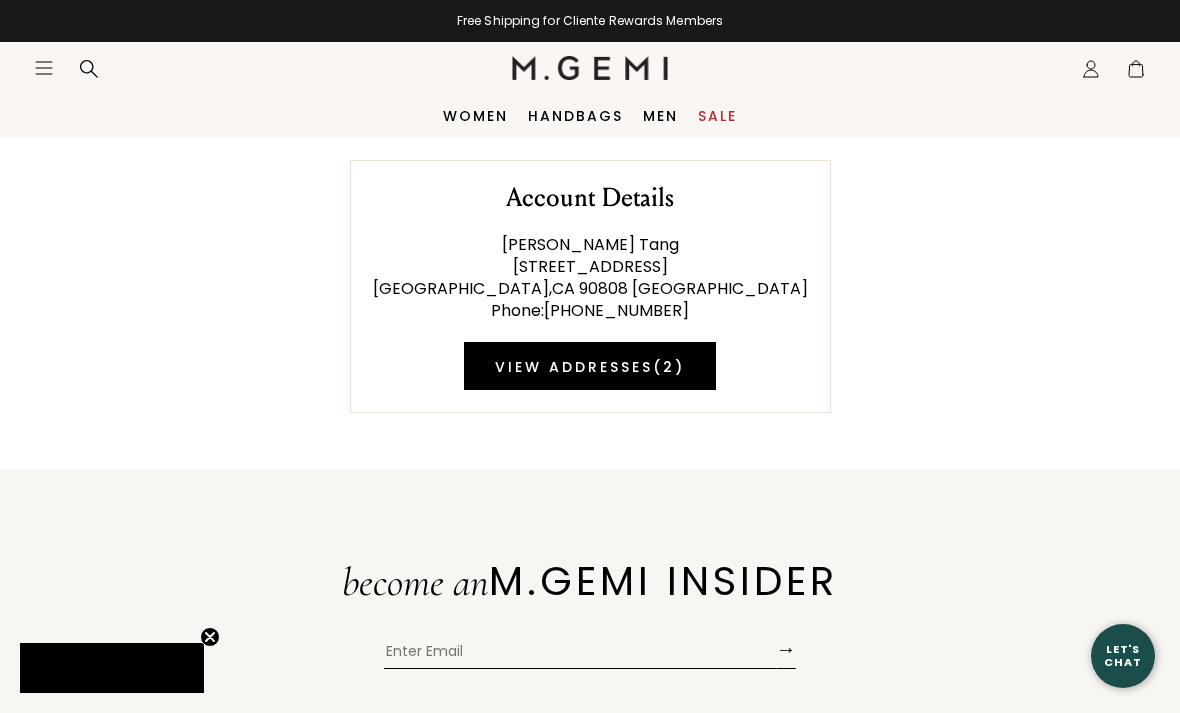 scroll, scrollTop: 0, scrollLeft: 0, axis: both 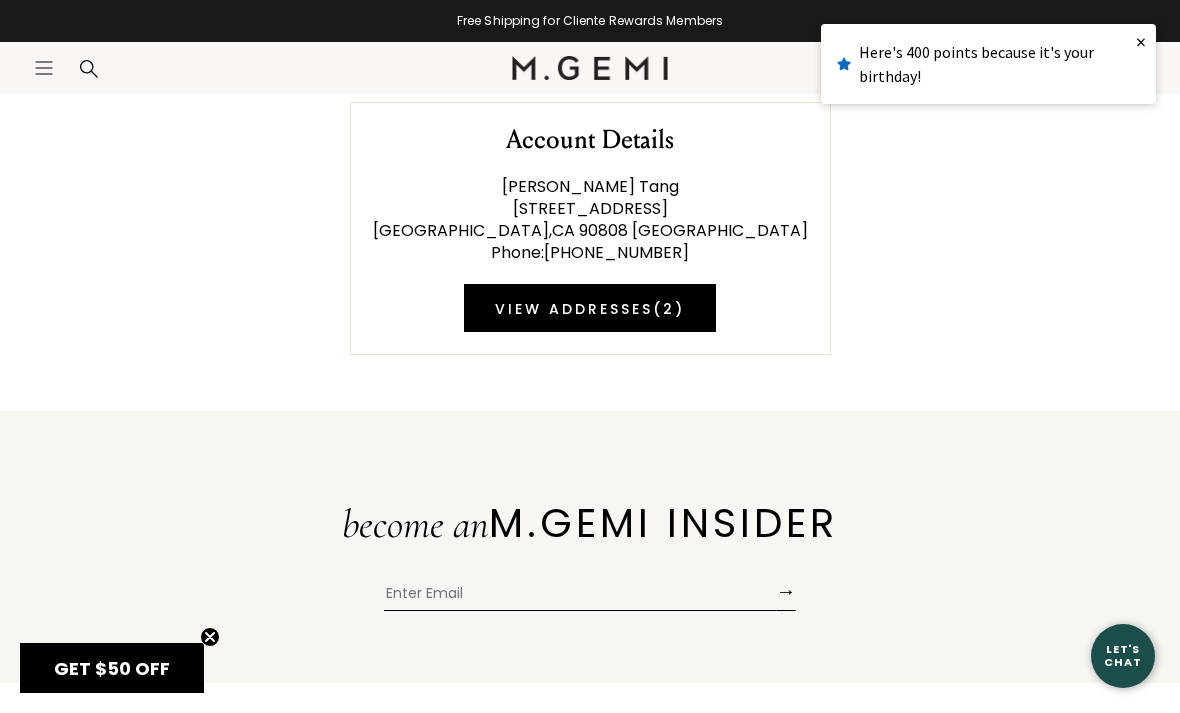 click on "×" at bounding box center [1141, 42] 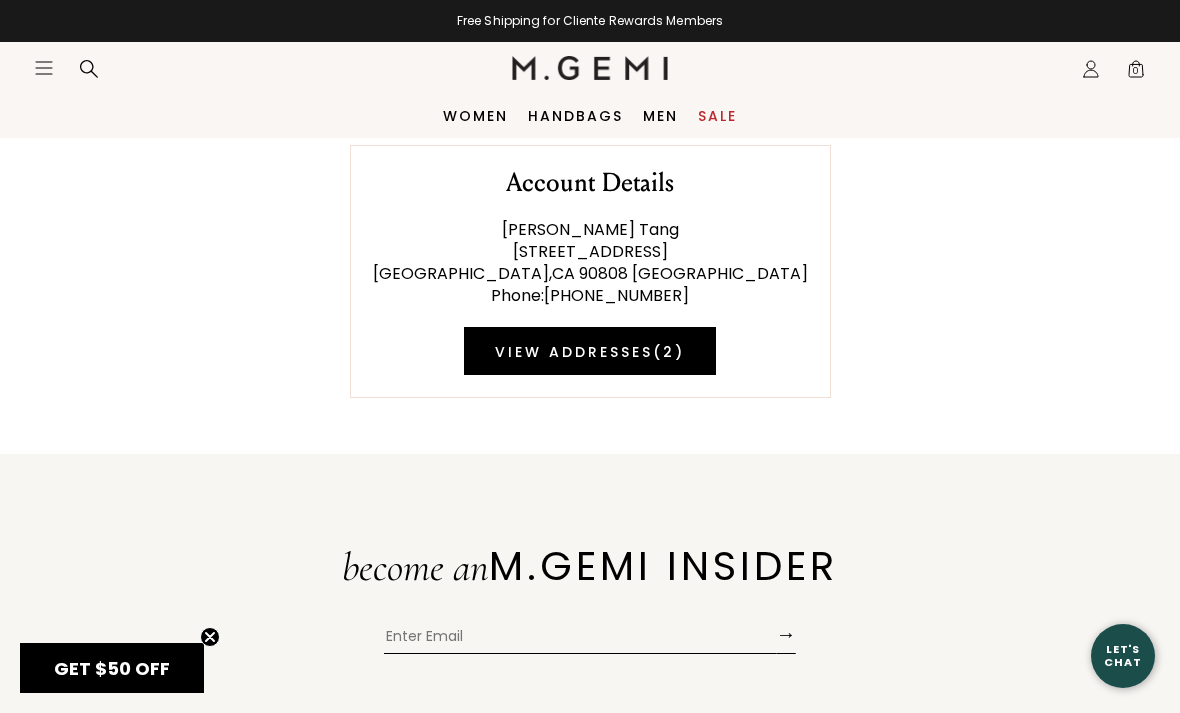 scroll, scrollTop: 0, scrollLeft: 0, axis: both 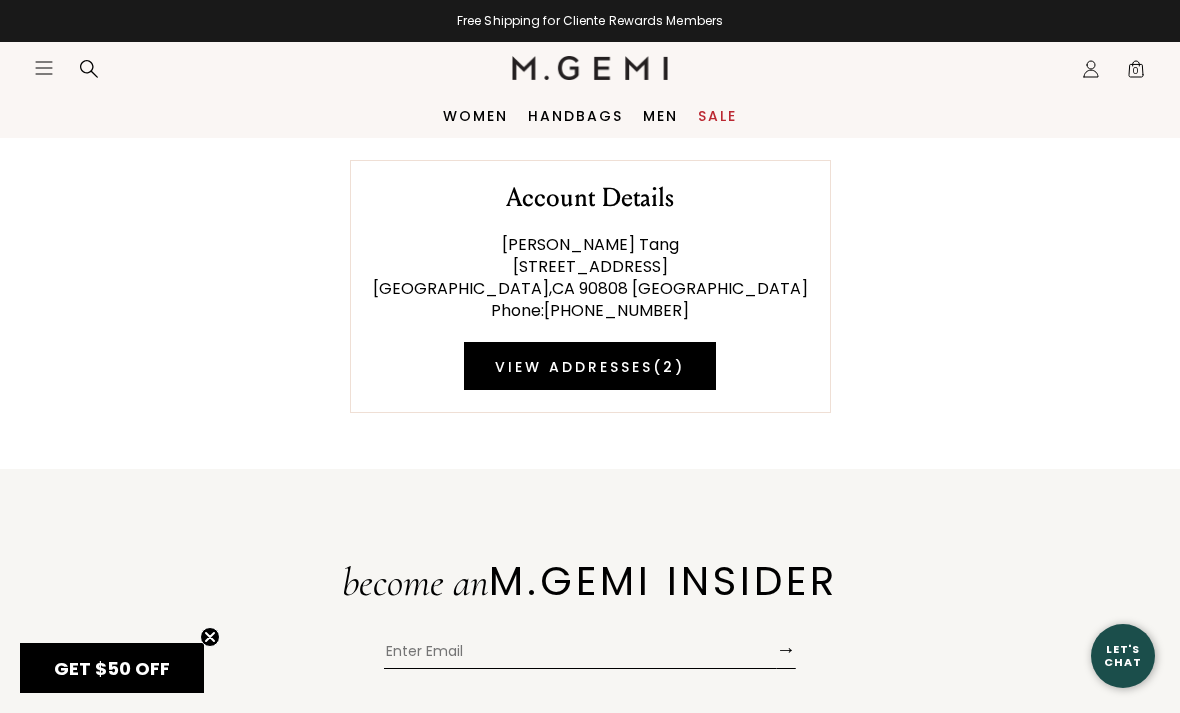 click on "Icons/20x20/profile@2x" 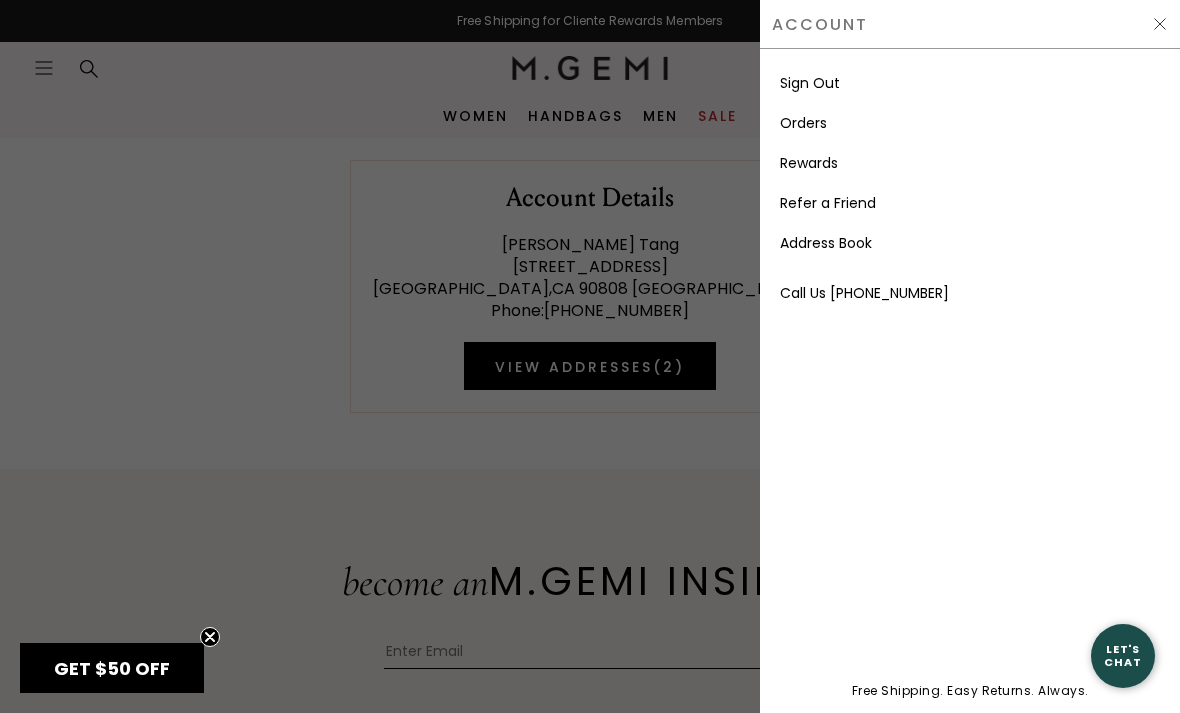 click on "Account" at bounding box center [820, 24] 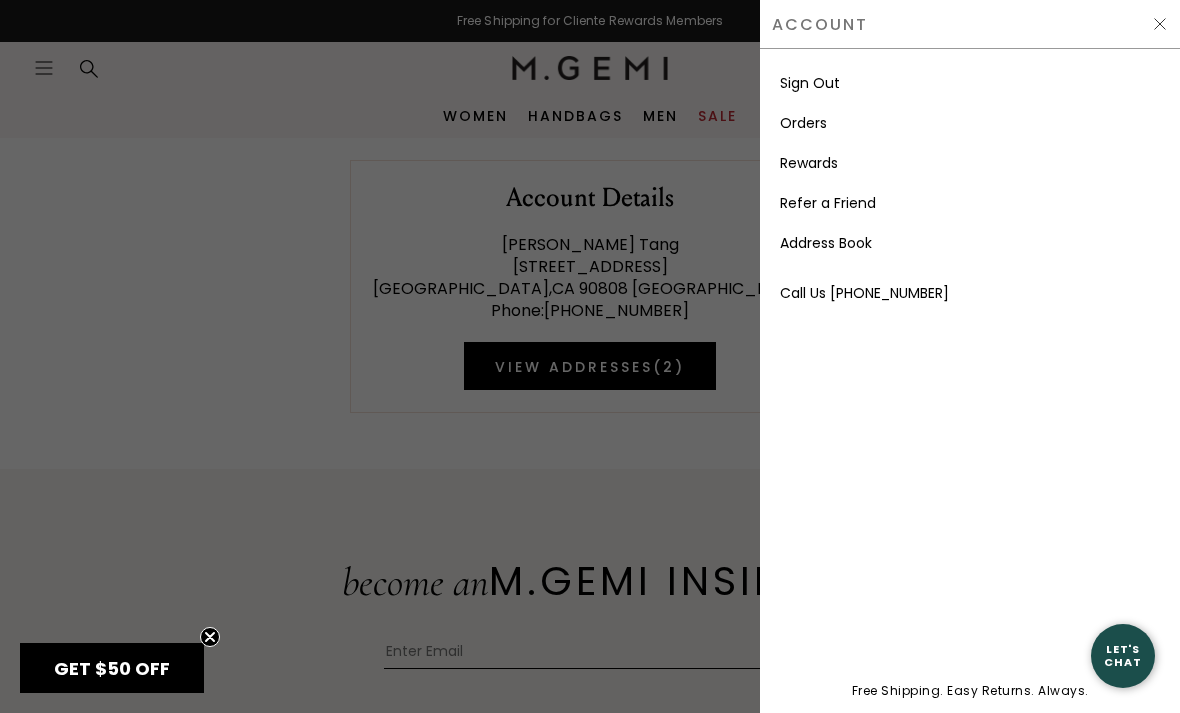 click on "Rewards" at bounding box center (809, 163) 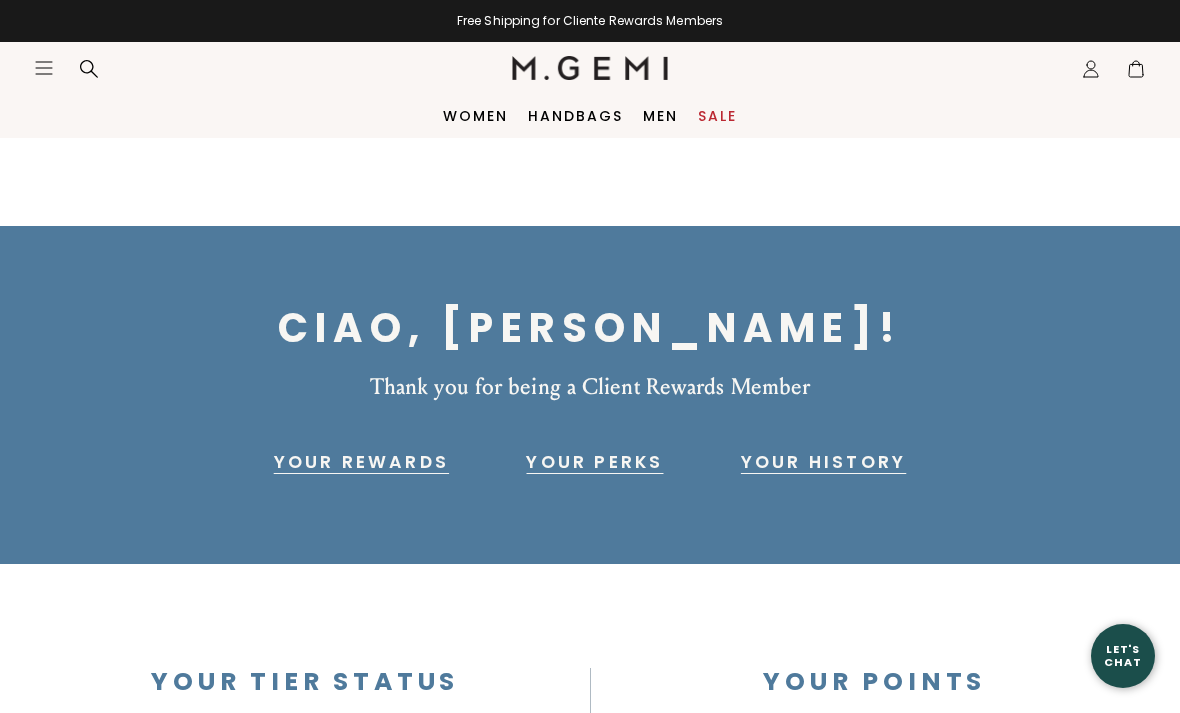scroll, scrollTop: 0, scrollLeft: 0, axis: both 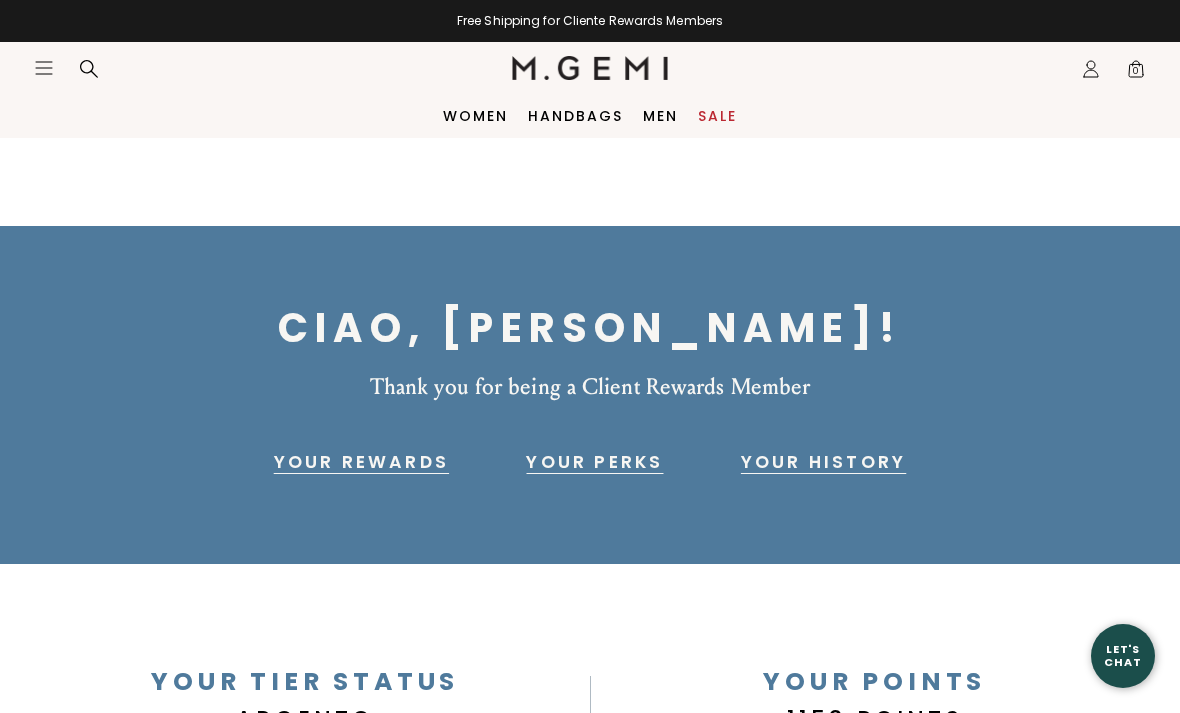 click on "Sale" at bounding box center (717, 116) 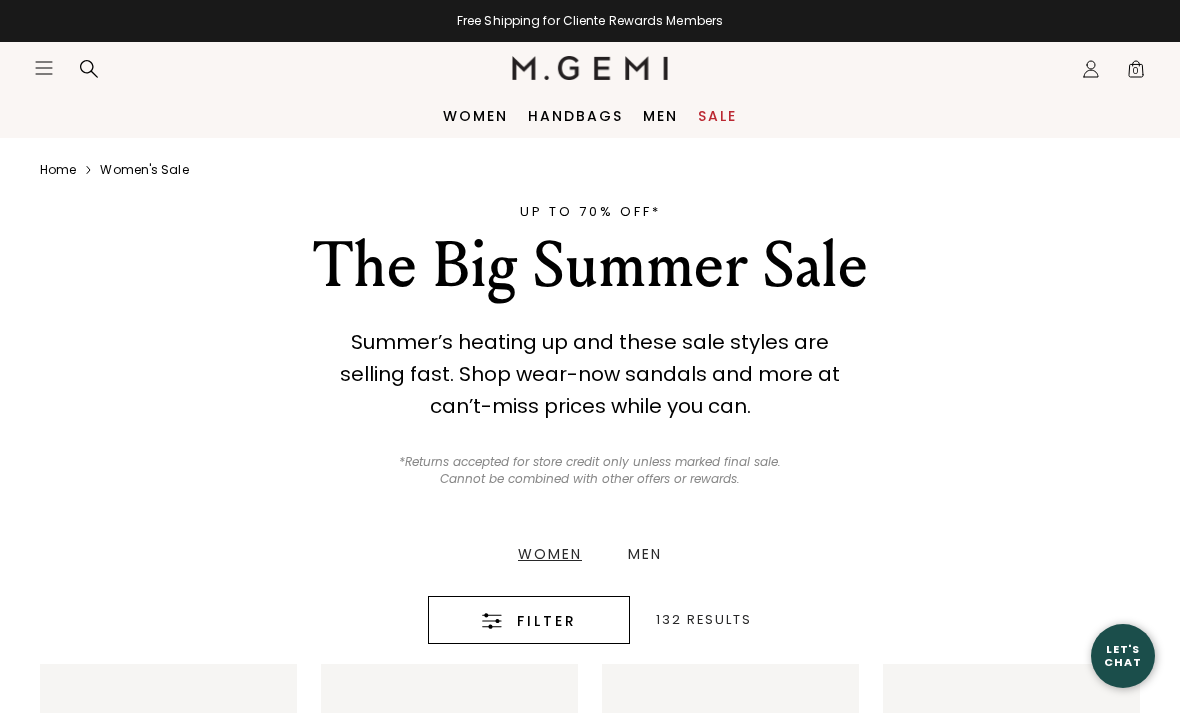 scroll, scrollTop: 9, scrollLeft: 0, axis: vertical 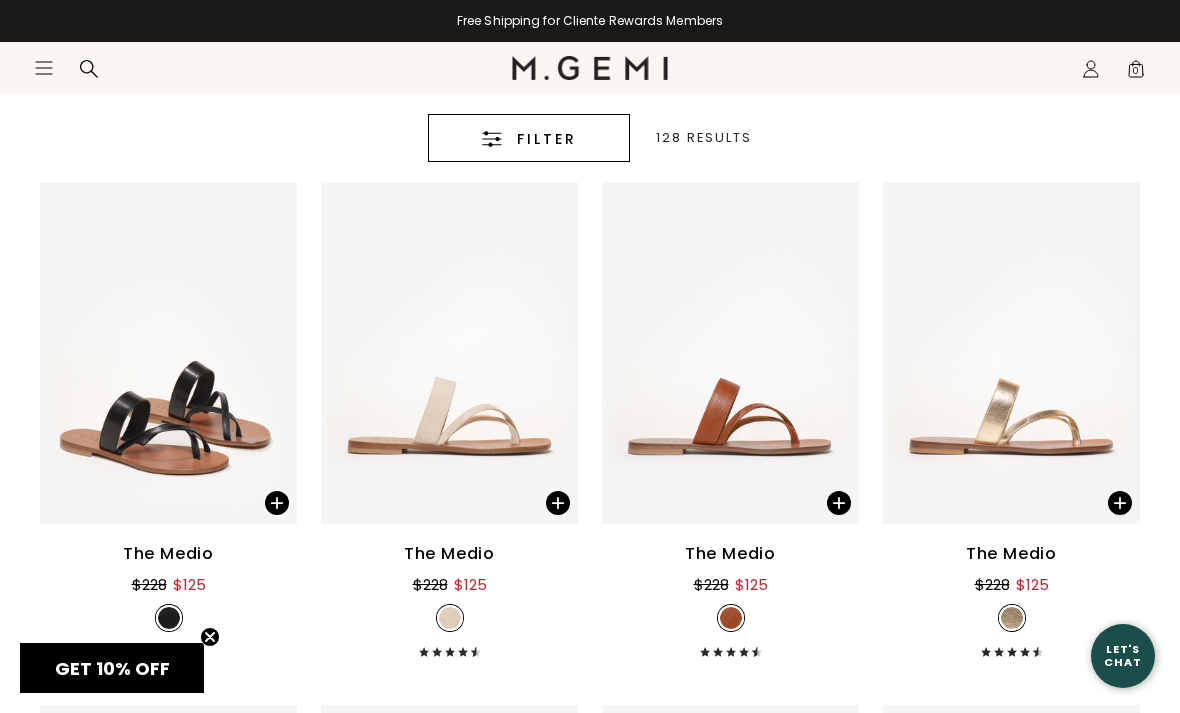 click on "Icons/20x20/hamburger@2x
Women
Shop All Shoes
New Arrivals
Bestsellers Essentials" at bounding box center [590, 90] 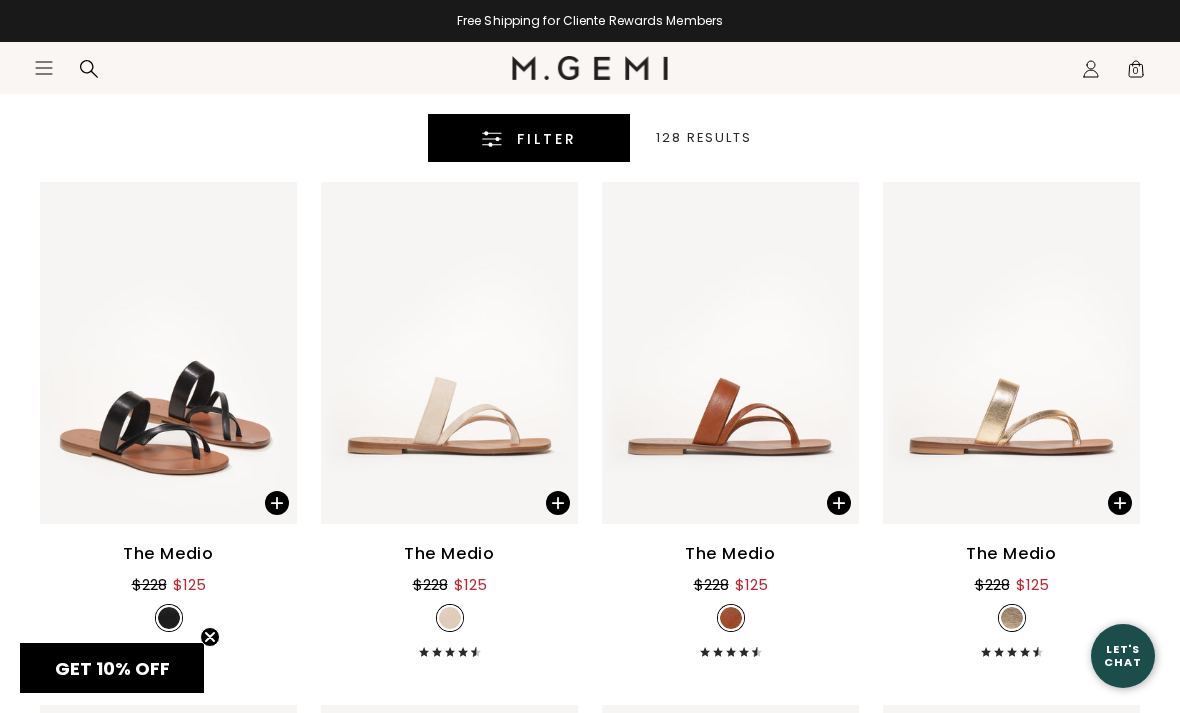 click on "Filter" at bounding box center (529, 139) 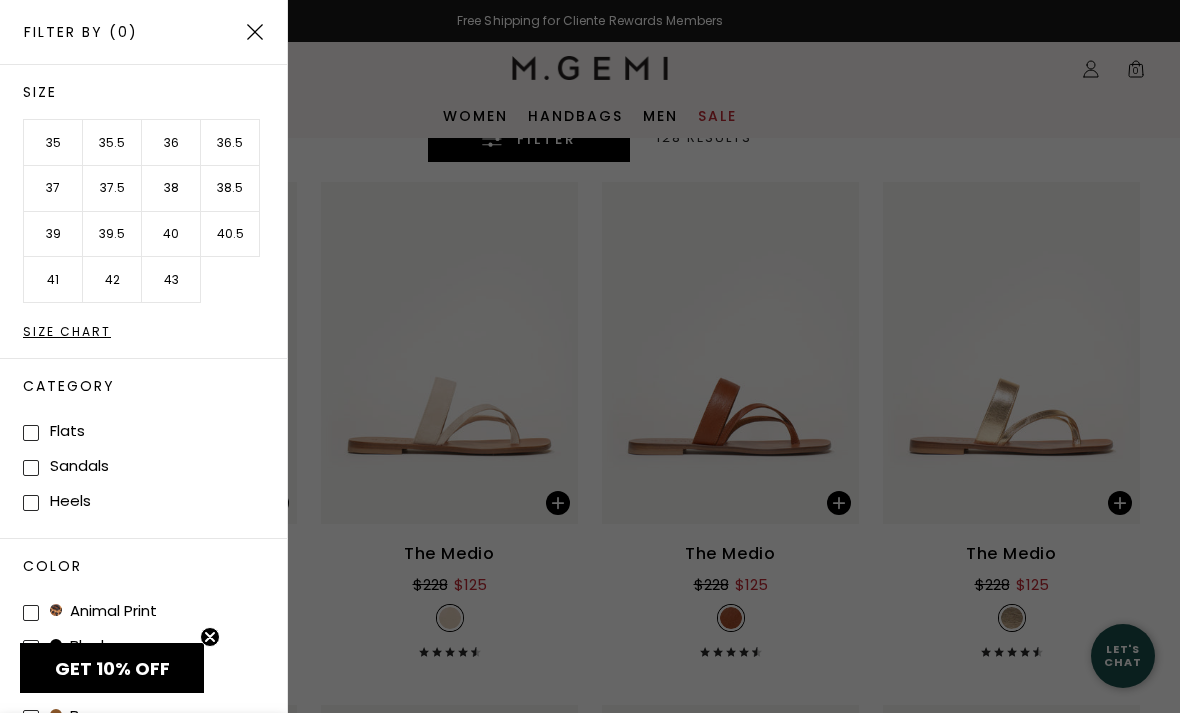 scroll, scrollTop: 0, scrollLeft: 0, axis: both 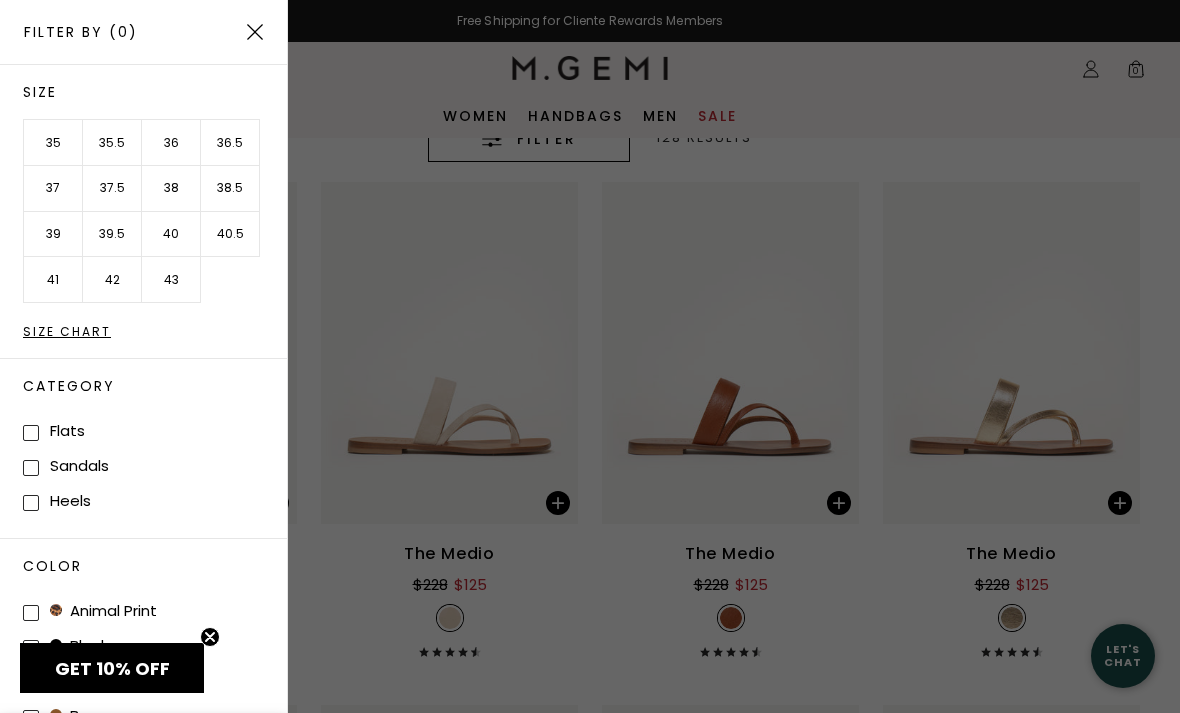 click at bounding box center (31, 503) 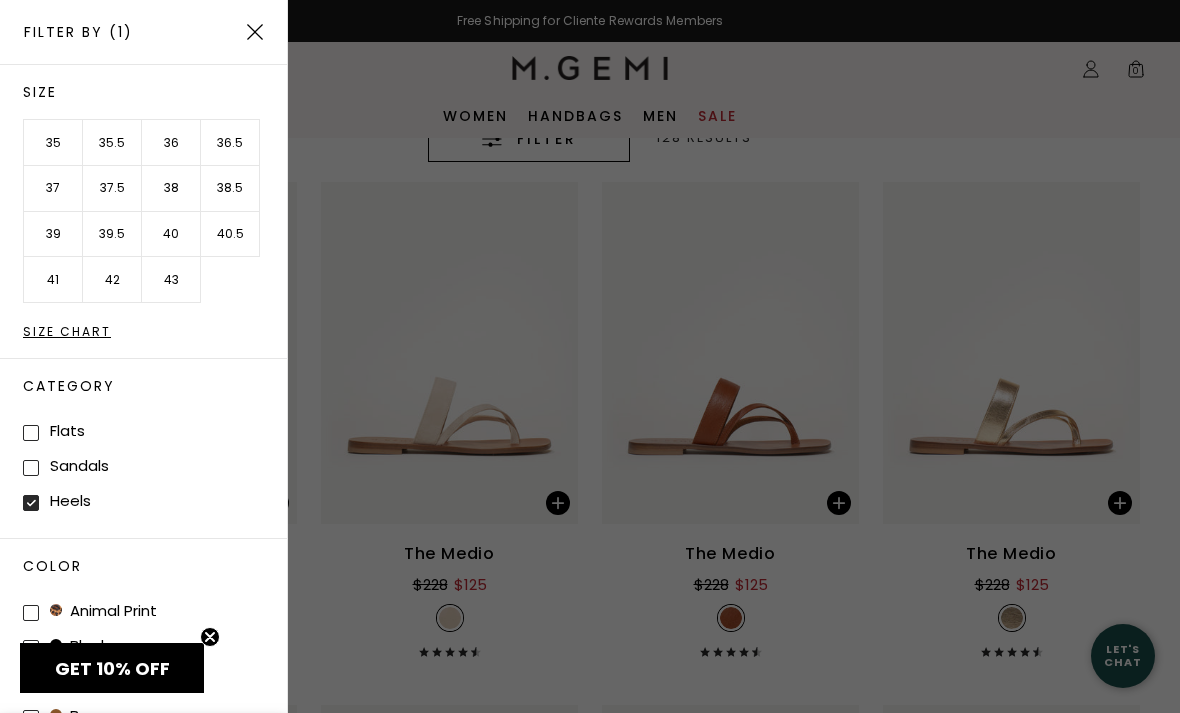 click at bounding box center (255, 32) 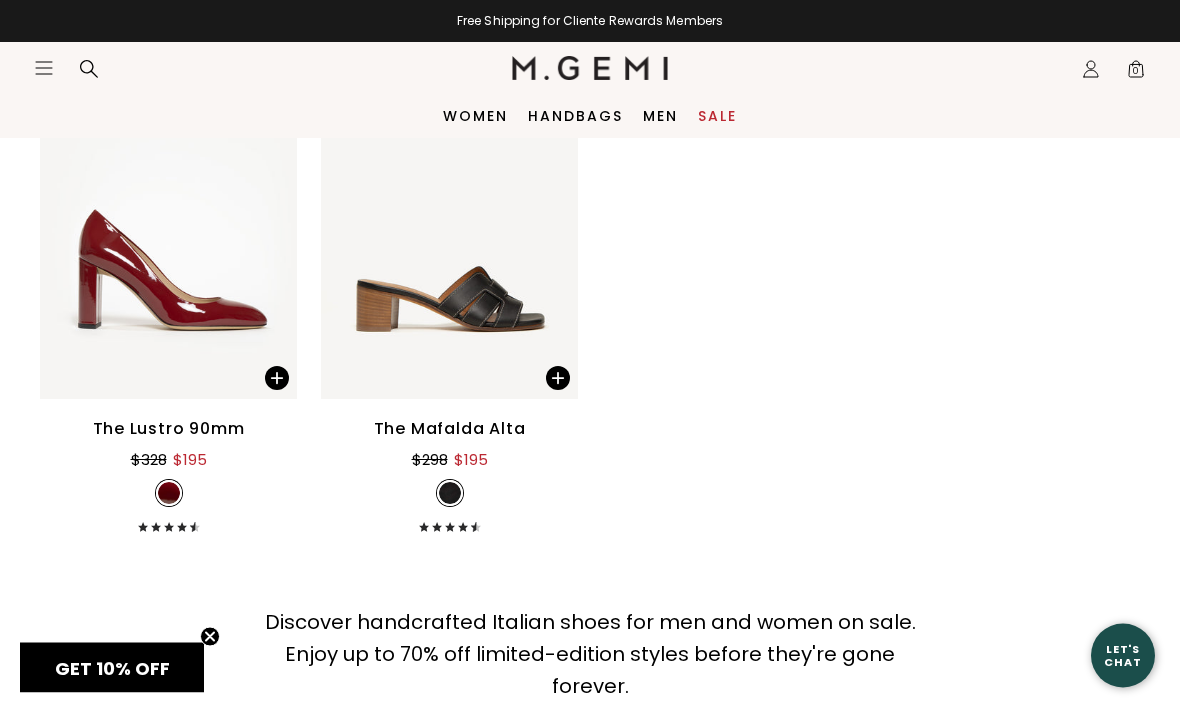 scroll, scrollTop: 5358, scrollLeft: 0, axis: vertical 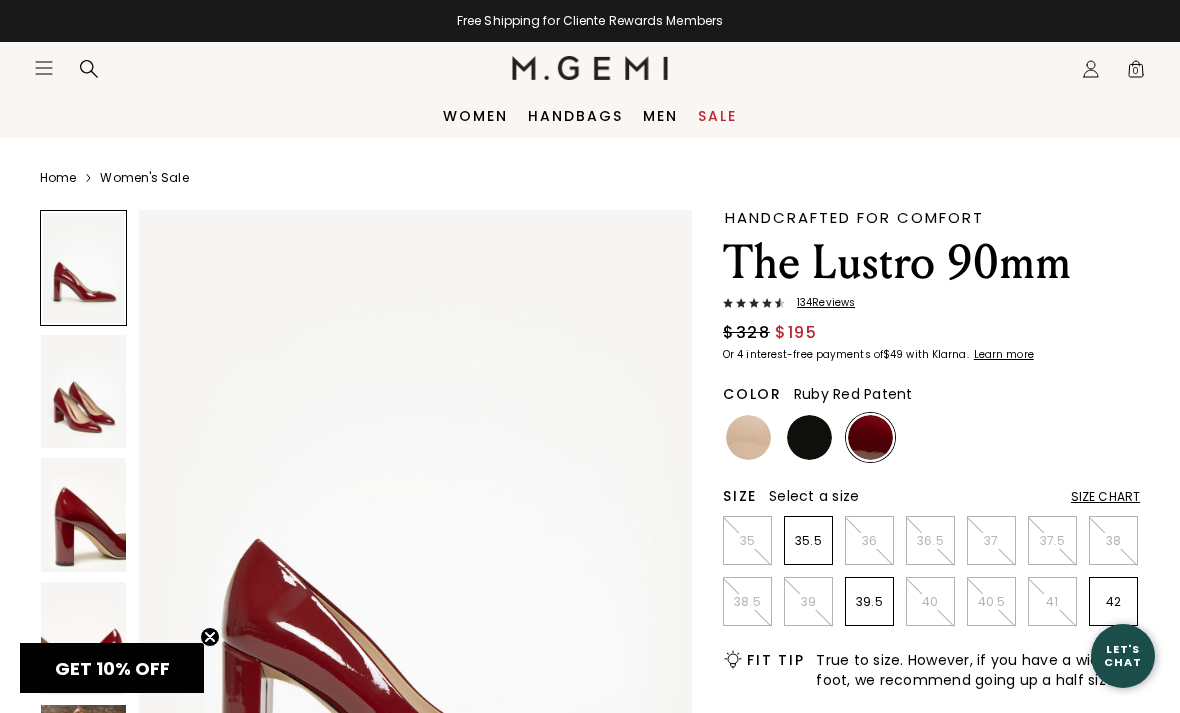 click at bounding box center (83, 392) 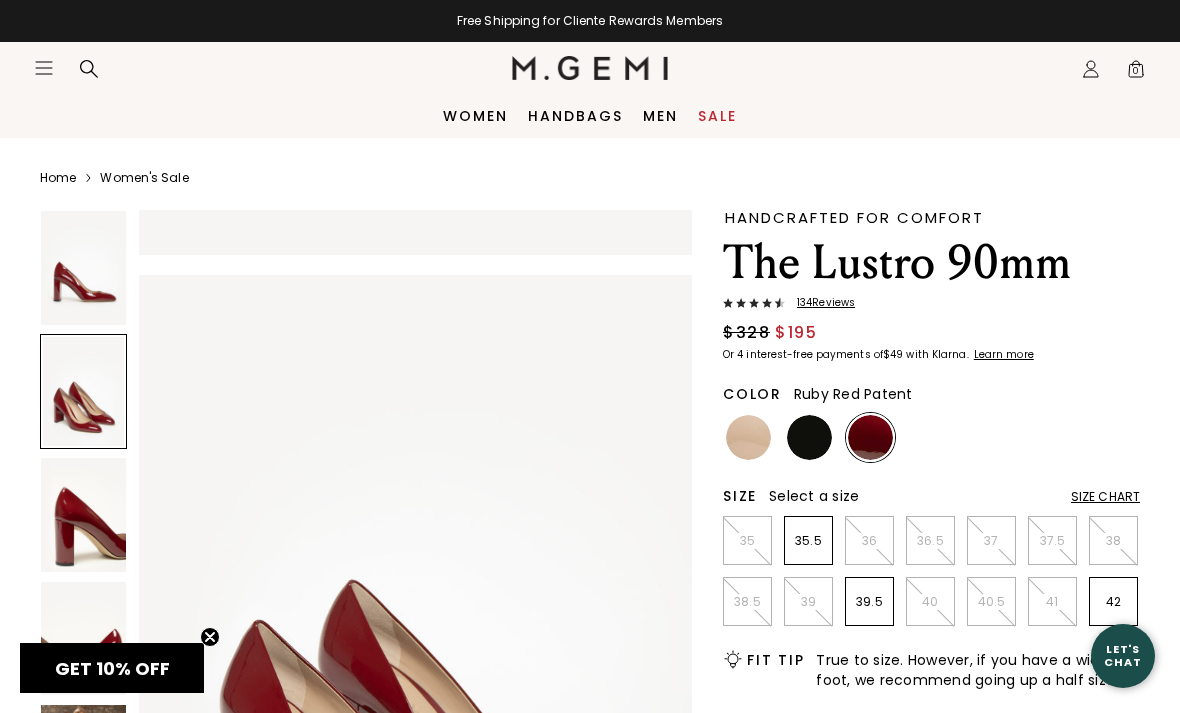 scroll, scrollTop: 757, scrollLeft: 0, axis: vertical 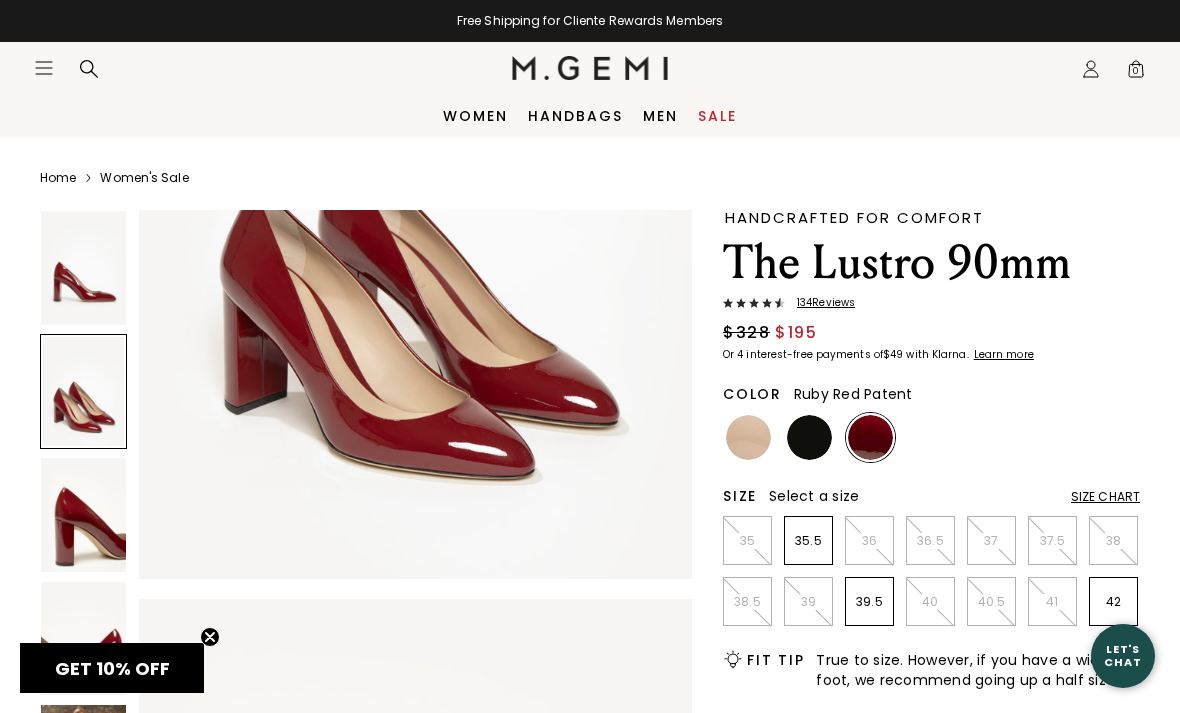 click at bounding box center [83, 515] 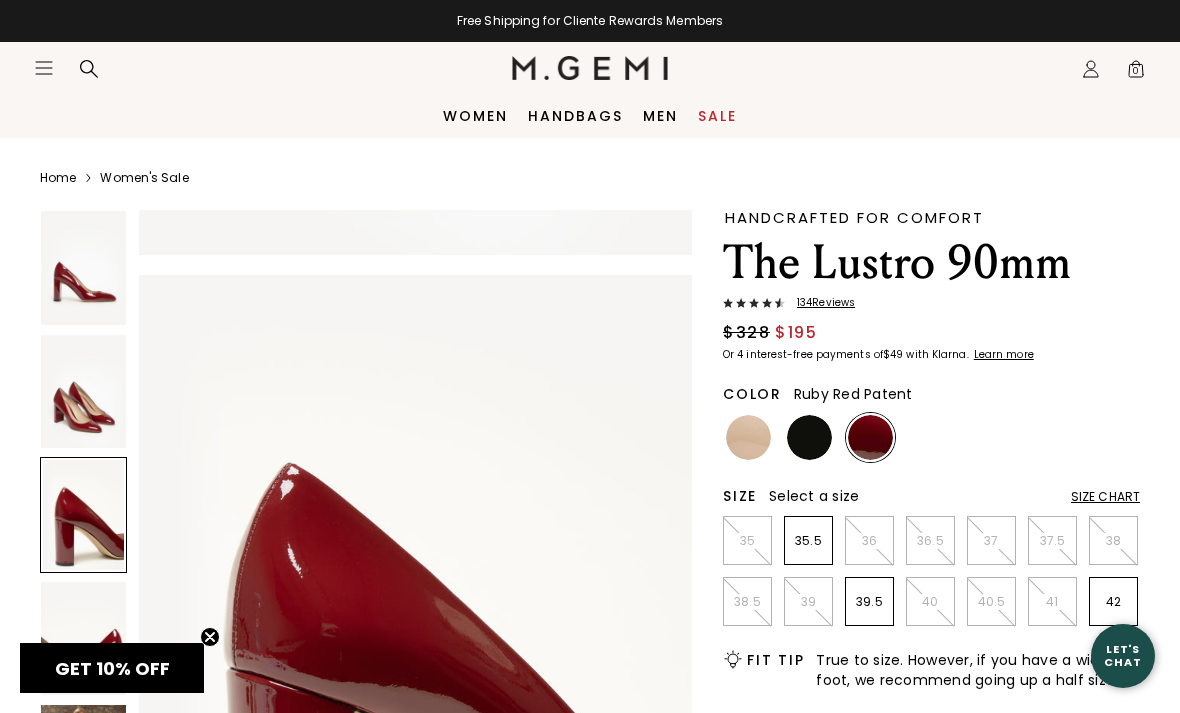 scroll, scrollTop: 1514, scrollLeft: 0, axis: vertical 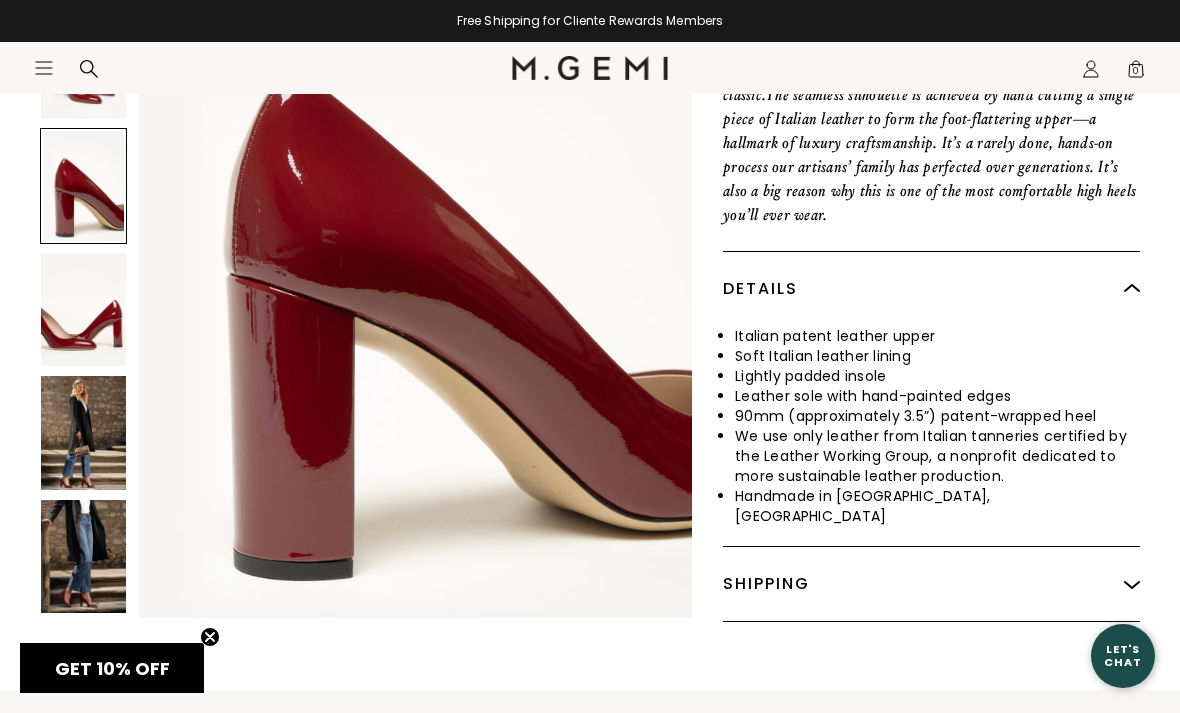 click at bounding box center [83, 433] 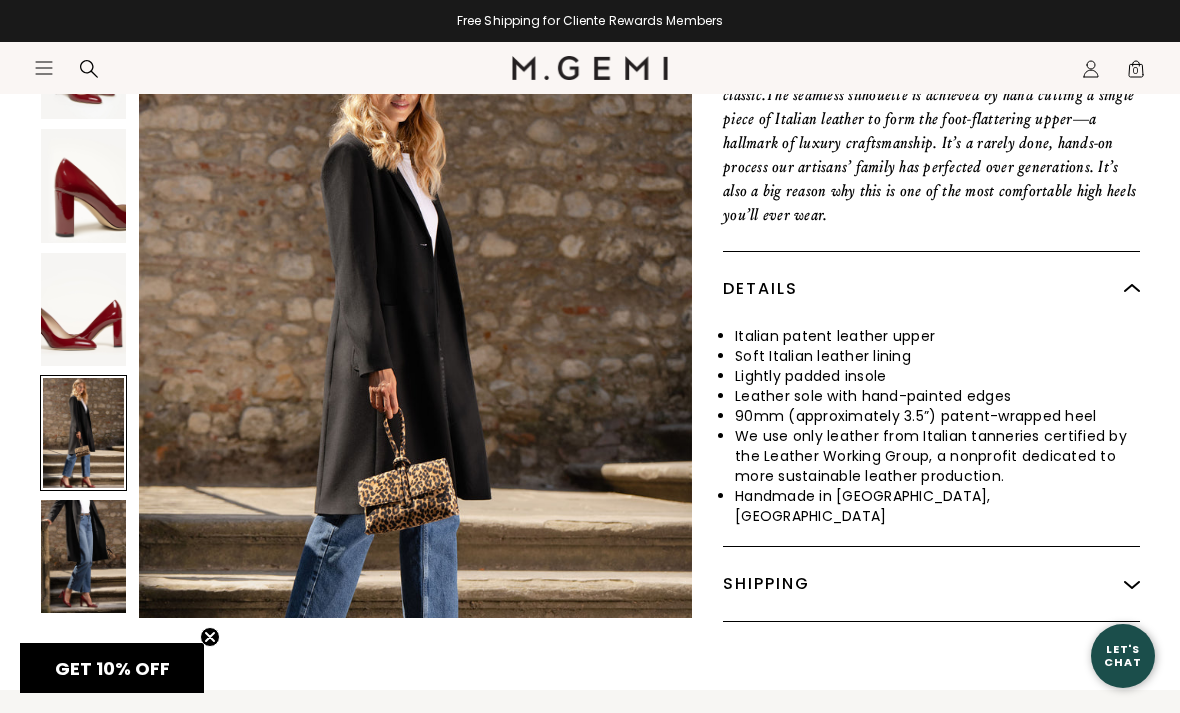 scroll, scrollTop: 3029, scrollLeft: 0, axis: vertical 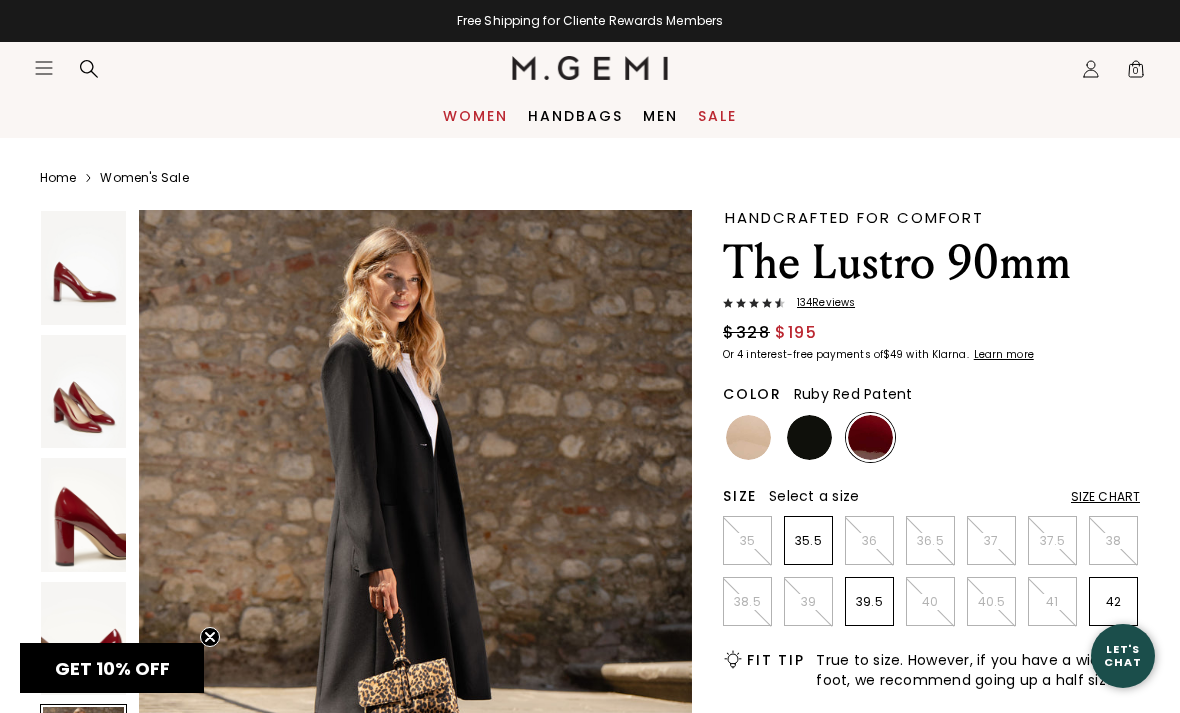 click on "Women" at bounding box center [475, 116] 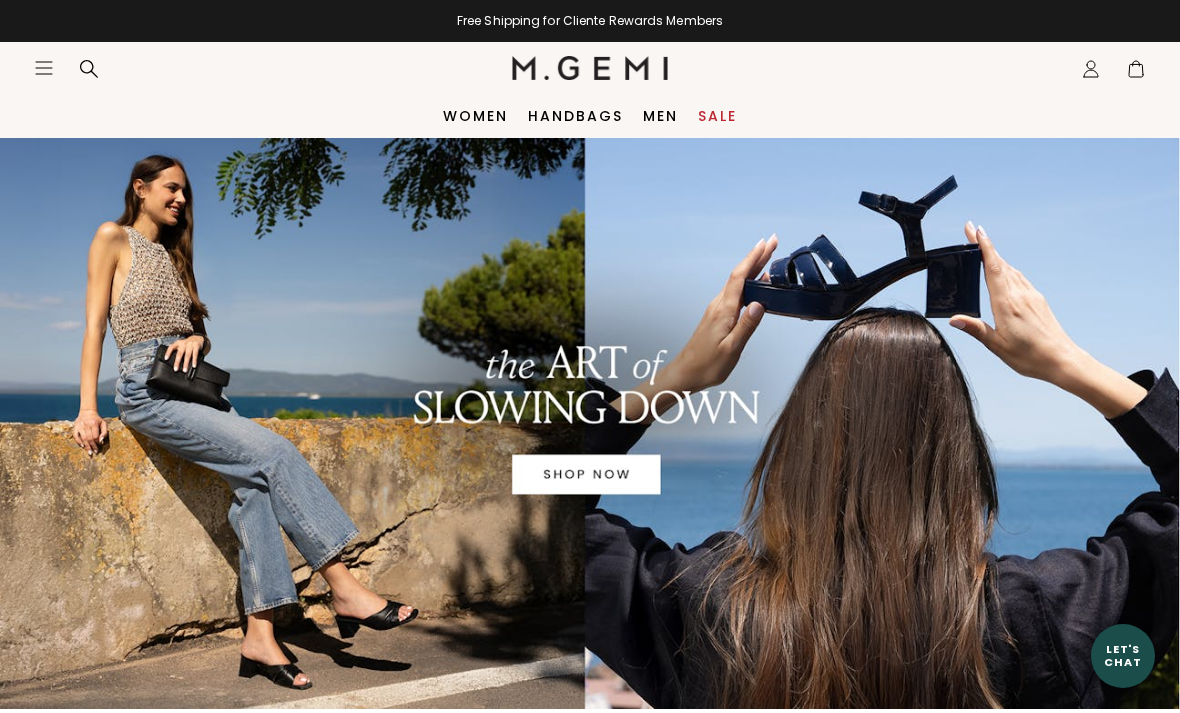 scroll, scrollTop: 0, scrollLeft: 0, axis: both 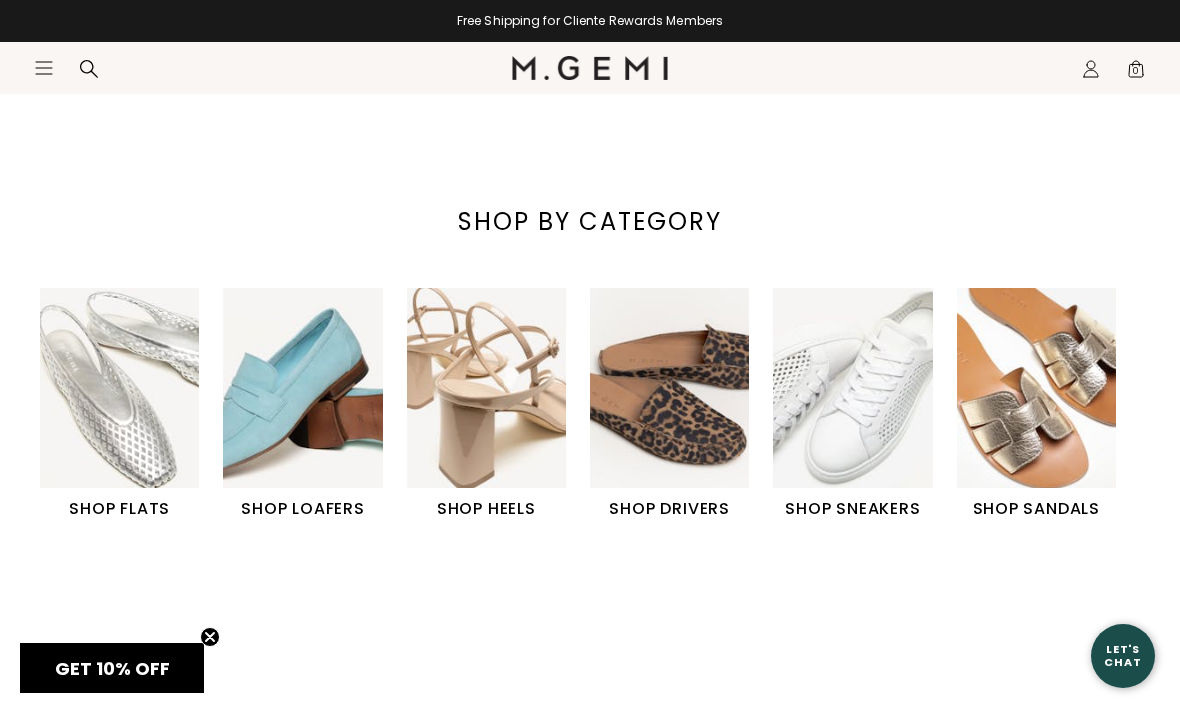 click at bounding box center (486, 387) 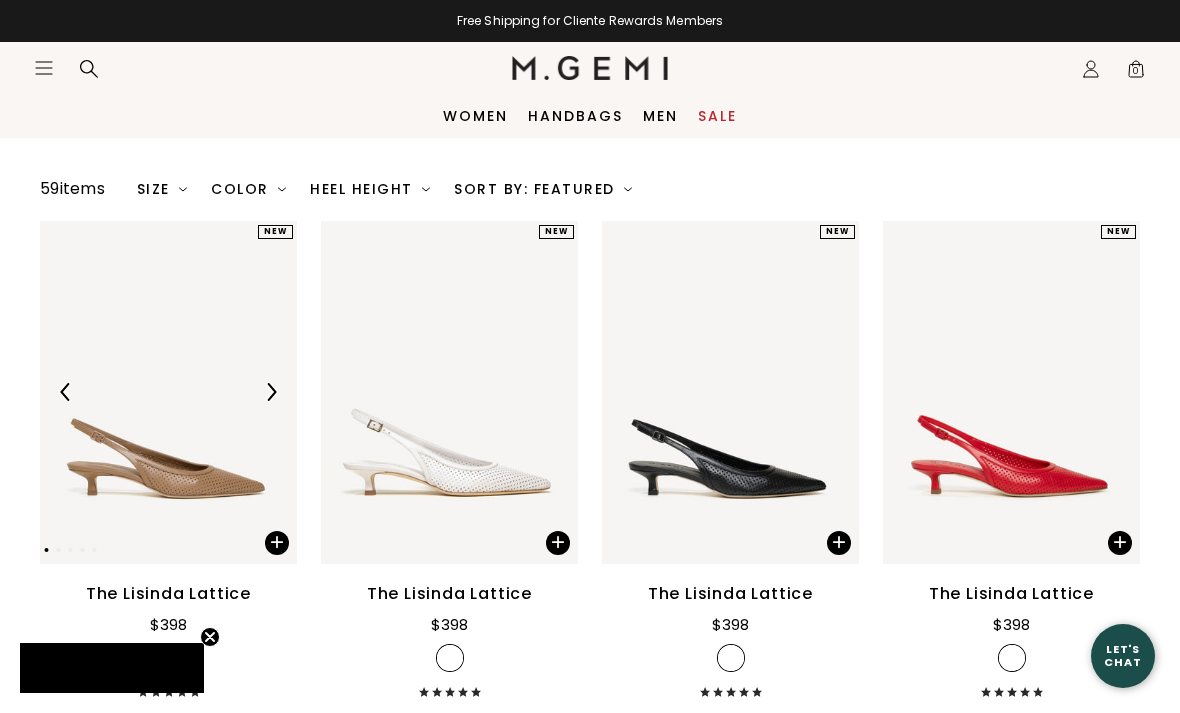 scroll, scrollTop: 470, scrollLeft: 0, axis: vertical 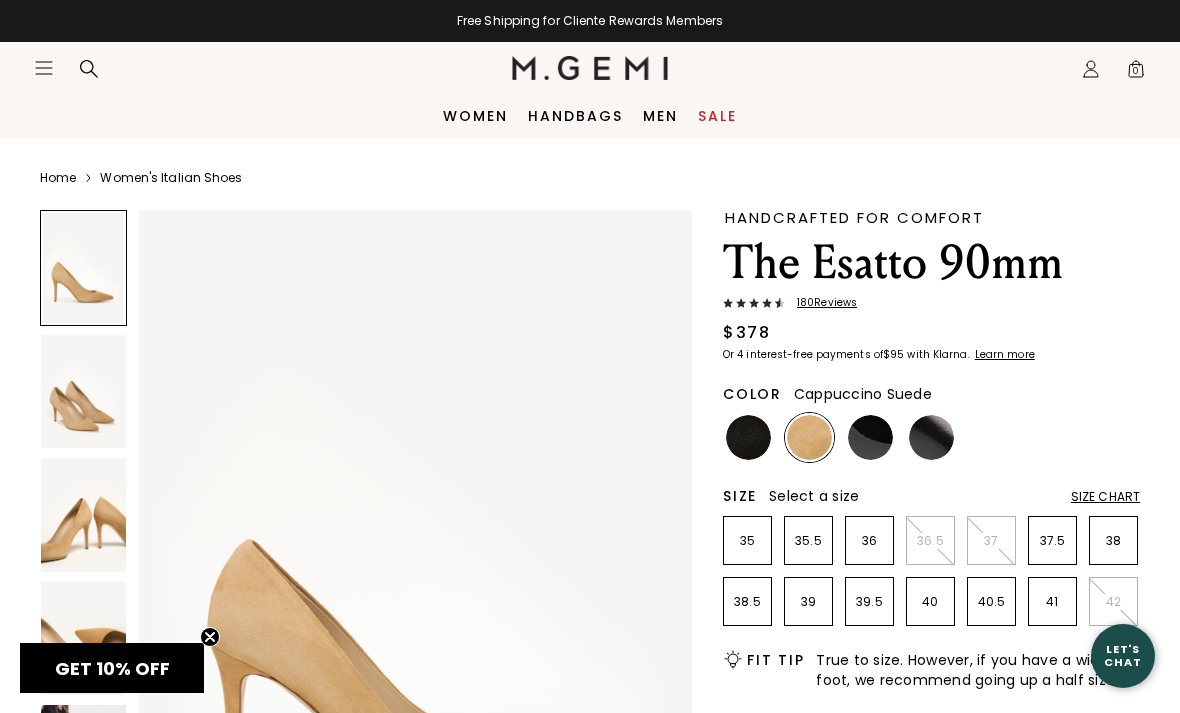 click at bounding box center (809, 437) 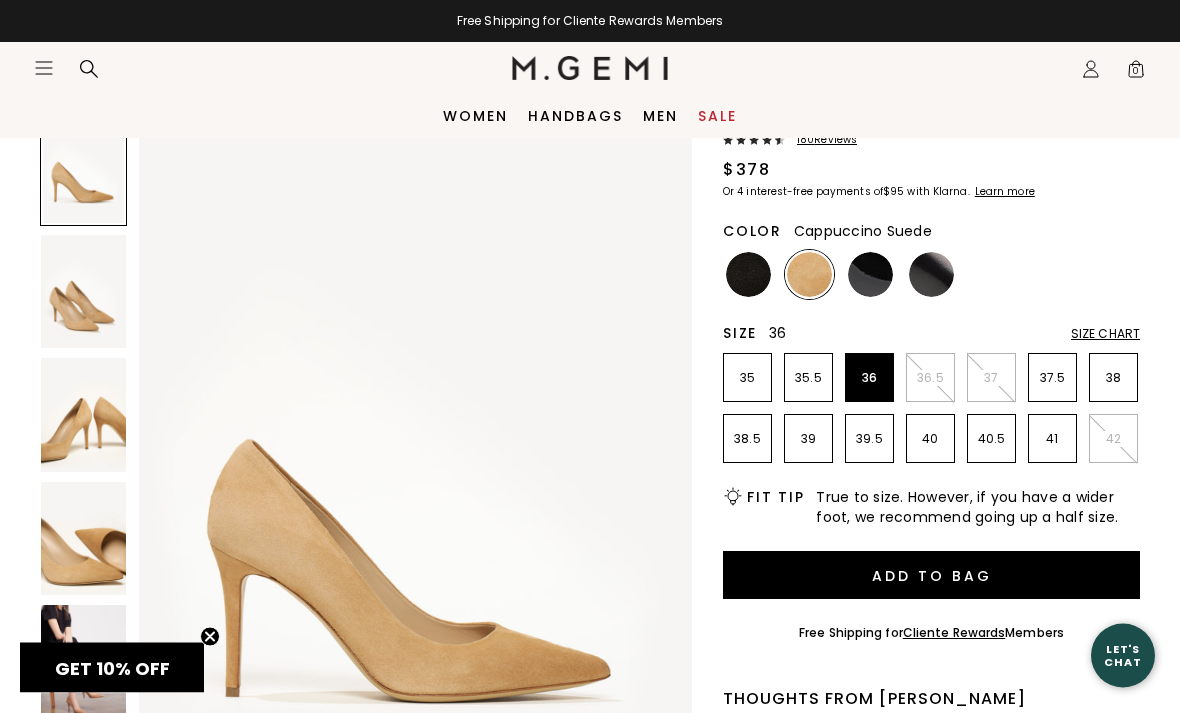 scroll, scrollTop: 0, scrollLeft: 0, axis: both 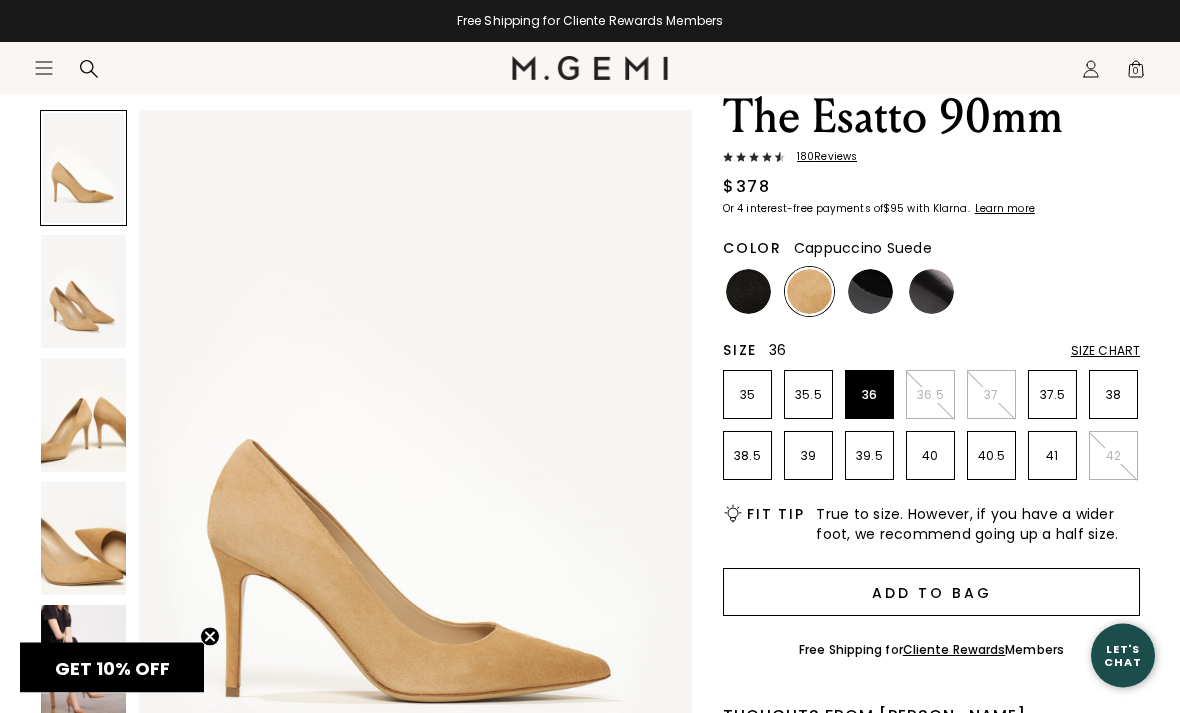click on "Add to Bag" at bounding box center (931, 593) 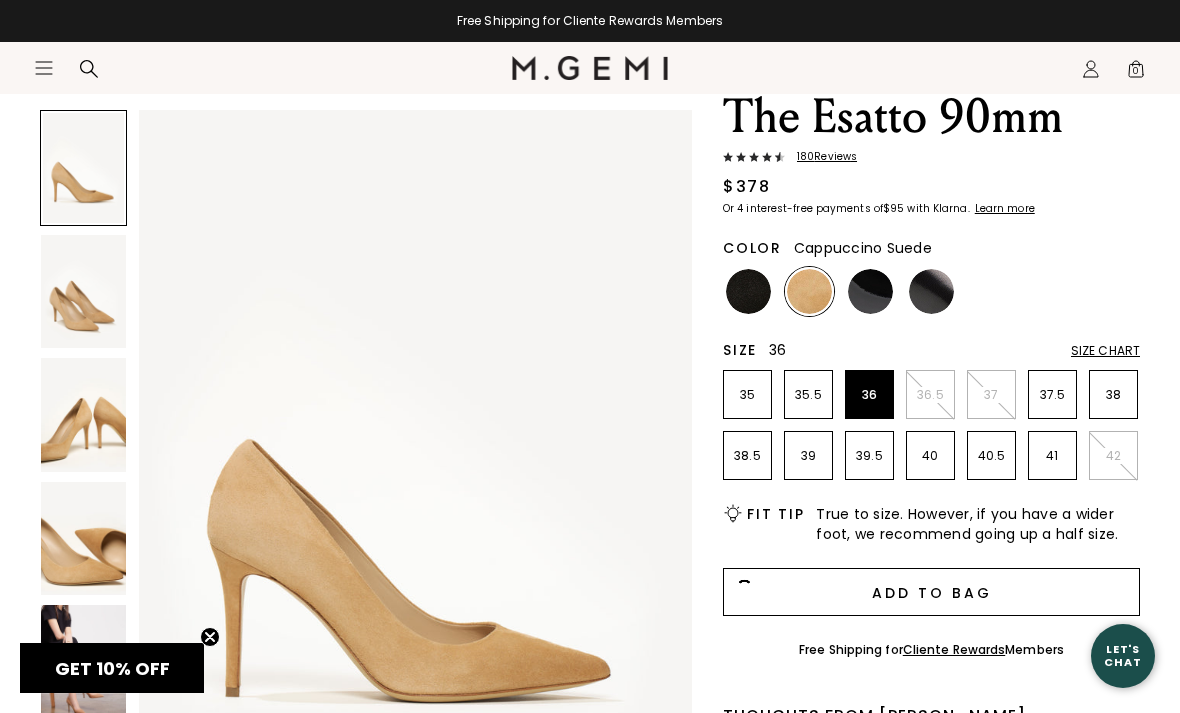 scroll, scrollTop: 0, scrollLeft: 0, axis: both 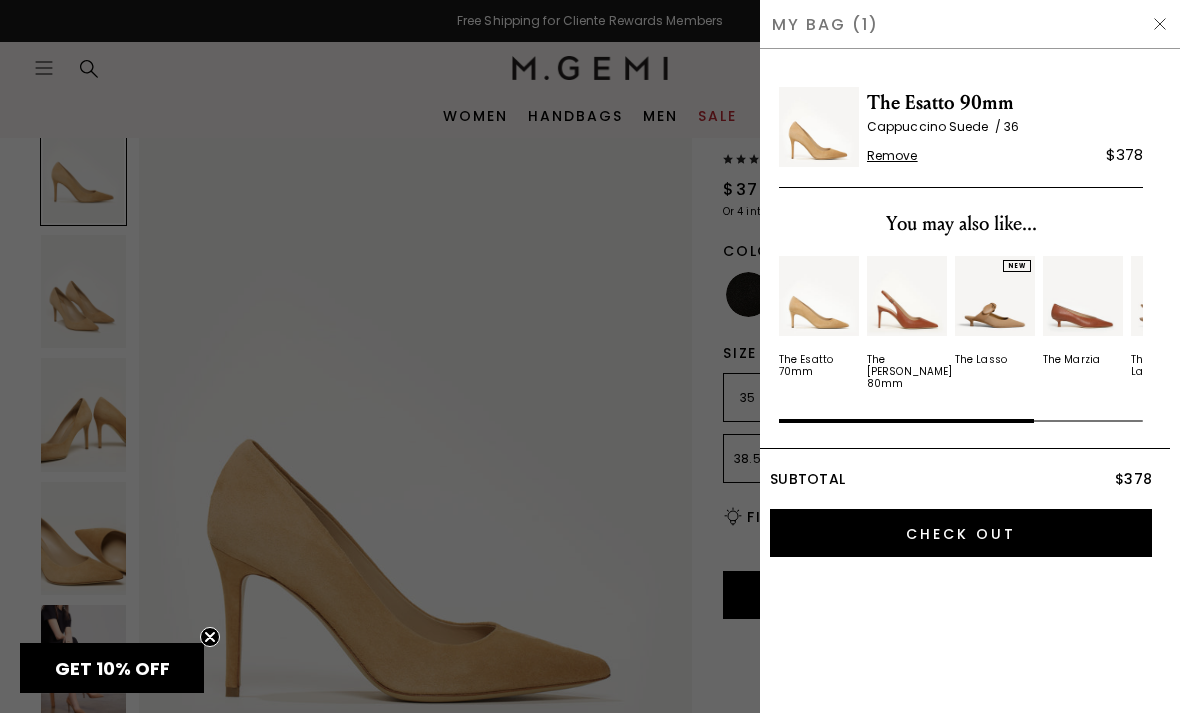 click at bounding box center (1160, 24) 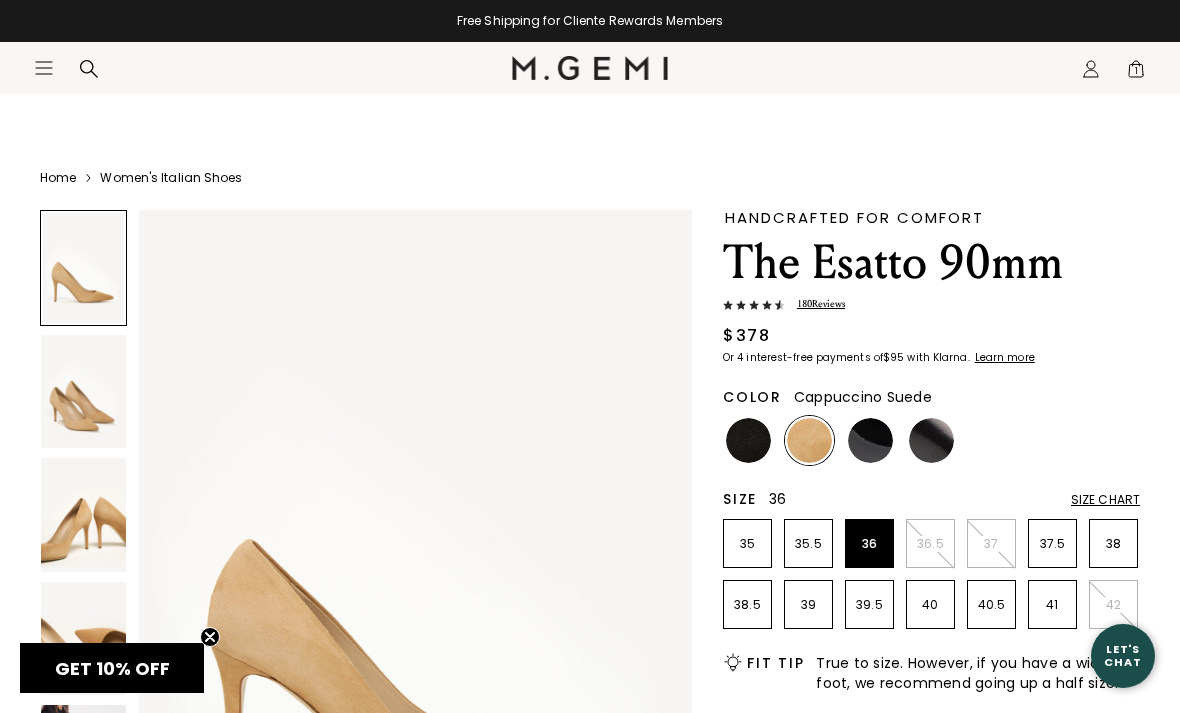 scroll, scrollTop: 146, scrollLeft: 0, axis: vertical 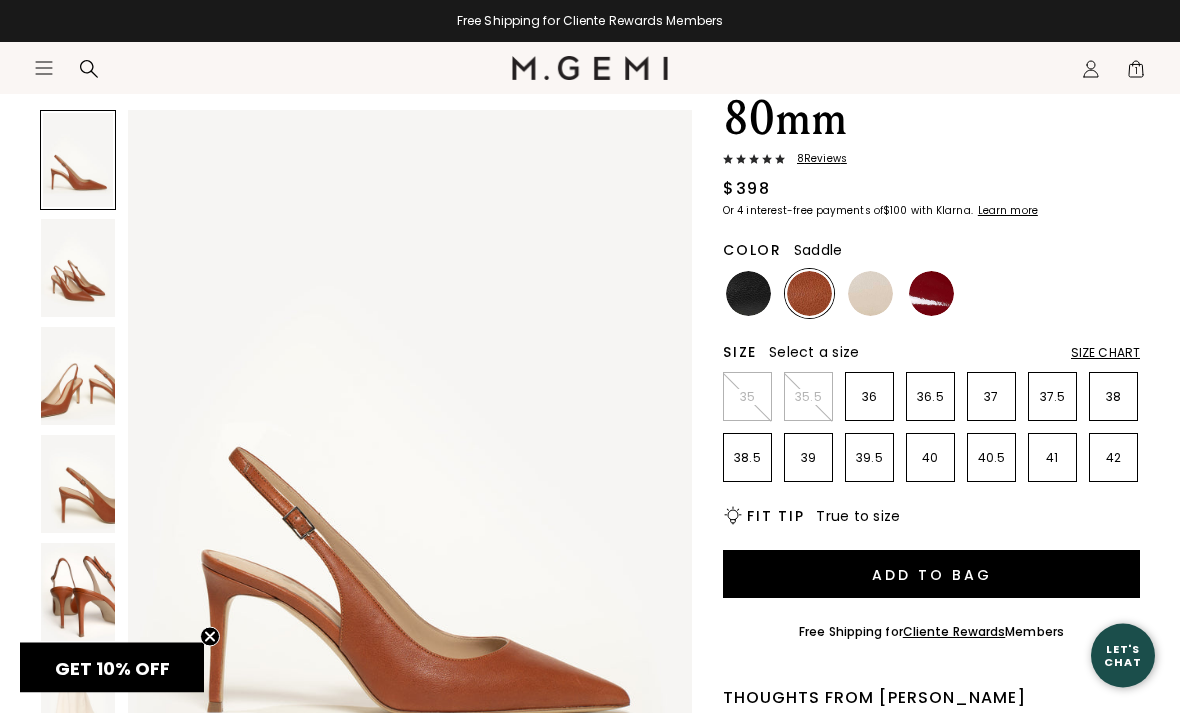 click at bounding box center (78, 268) 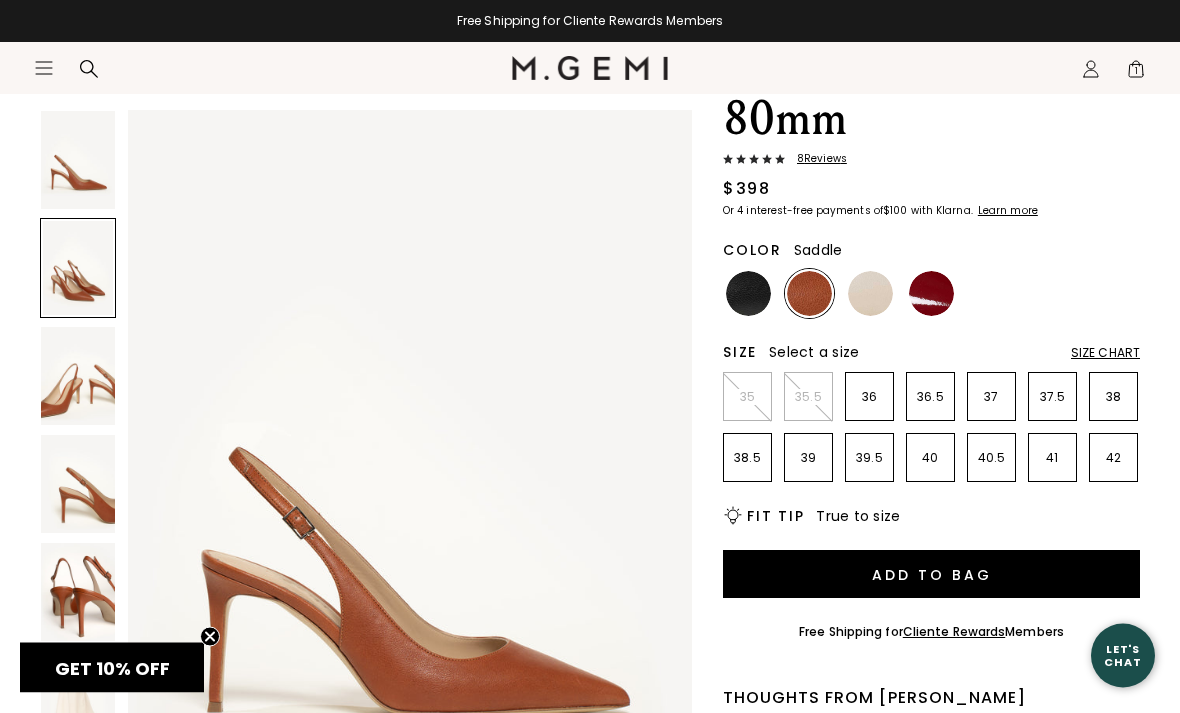 scroll, scrollTop: 256, scrollLeft: 0, axis: vertical 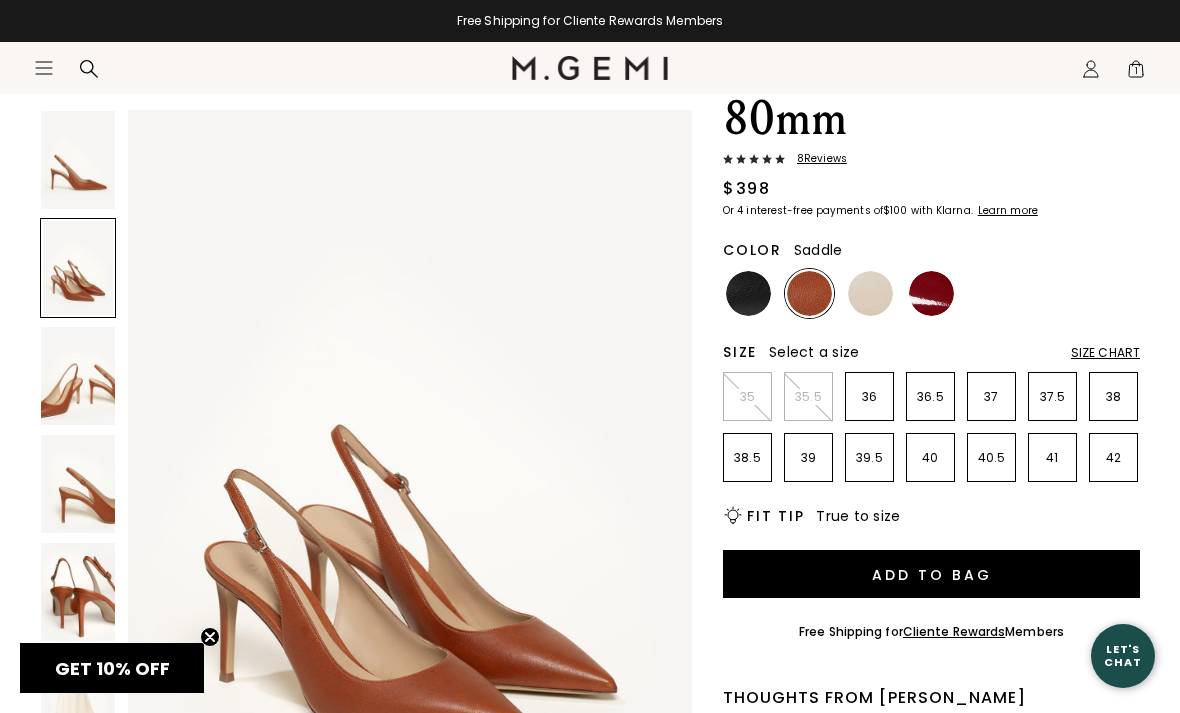 click at bounding box center (78, 376) 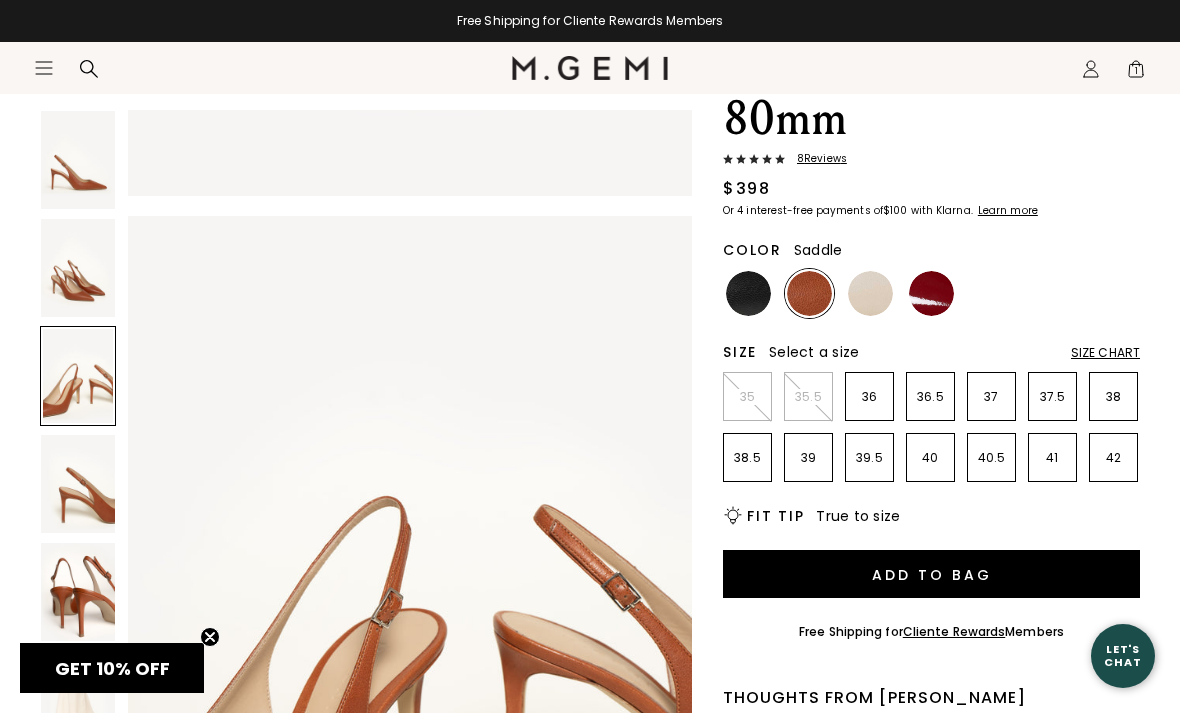 scroll, scrollTop: 1545, scrollLeft: 0, axis: vertical 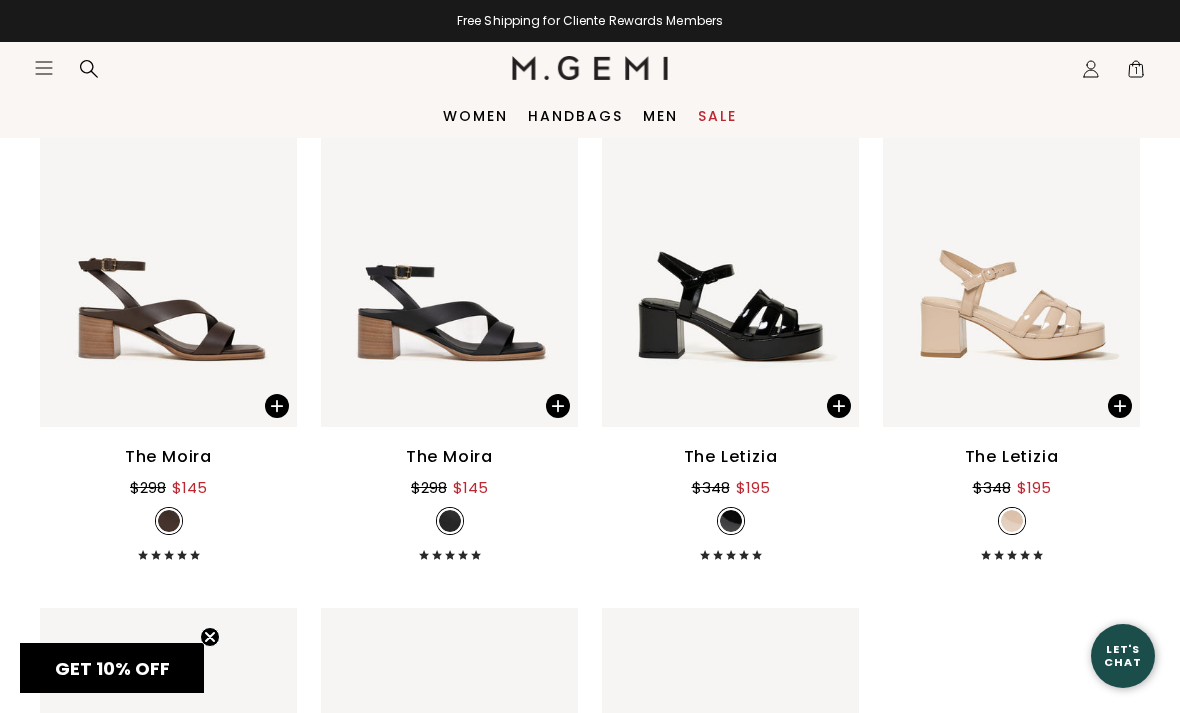 click on "1" at bounding box center [1136, 73] 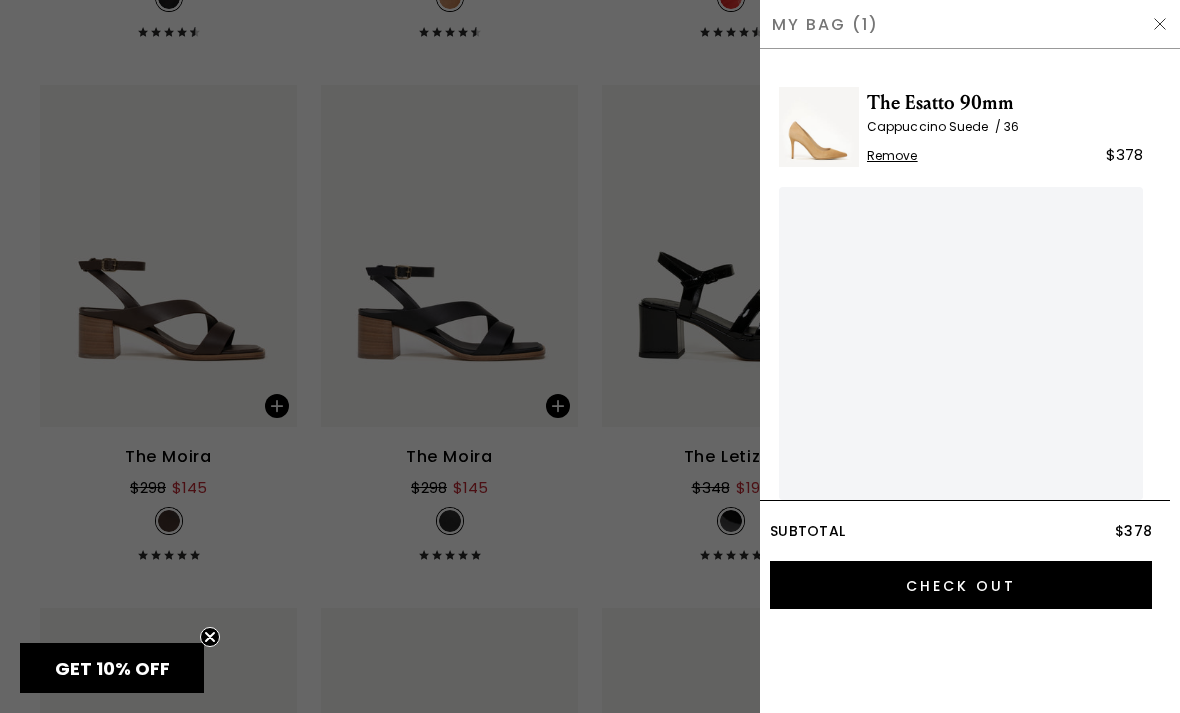 scroll, scrollTop: 64, scrollLeft: 0, axis: vertical 